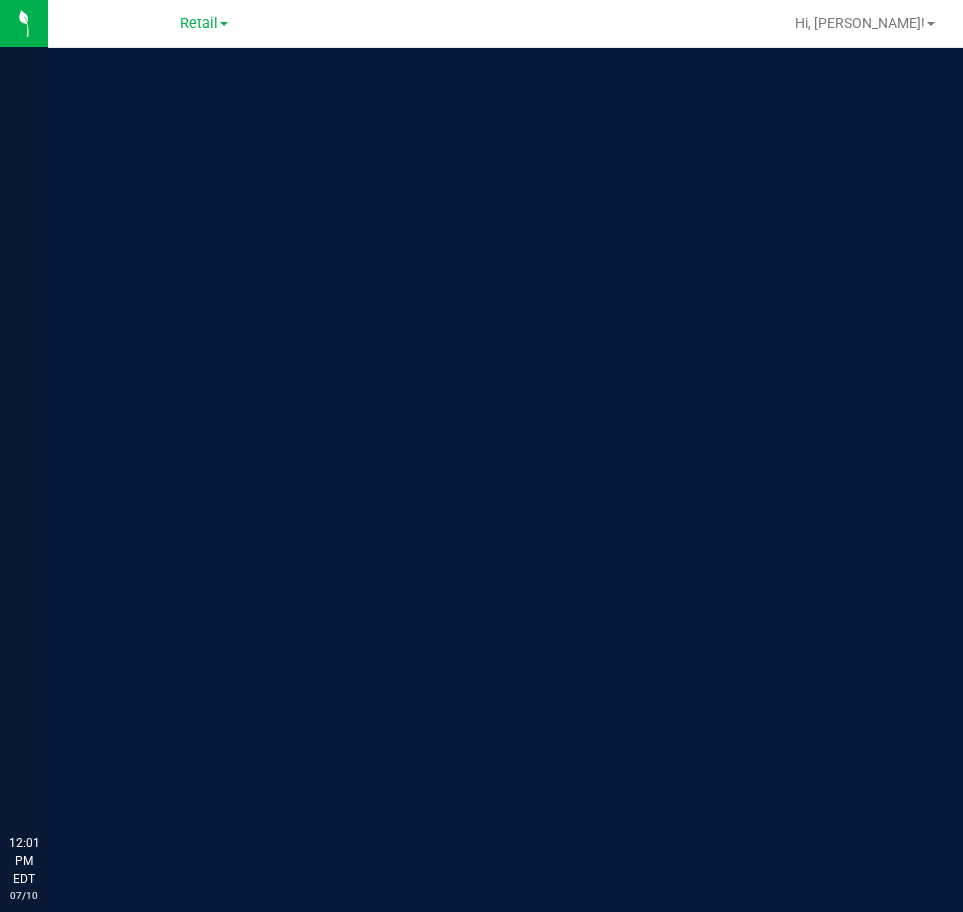 scroll, scrollTop: 0, scrollLeft: 0, axis: both 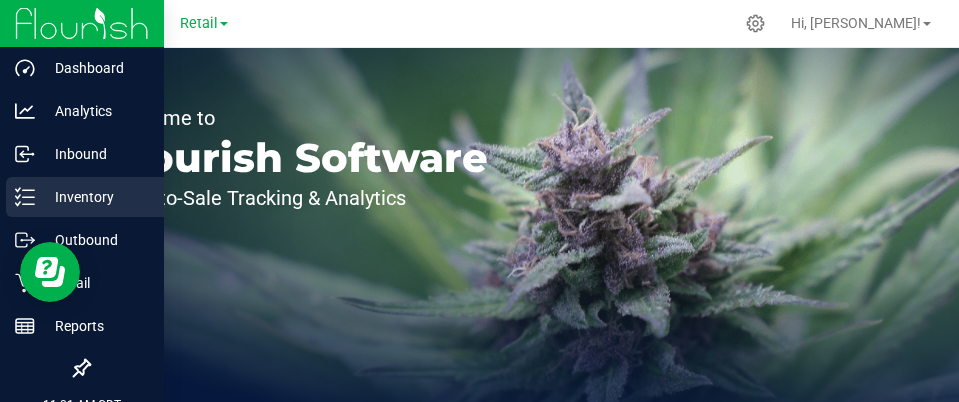 click 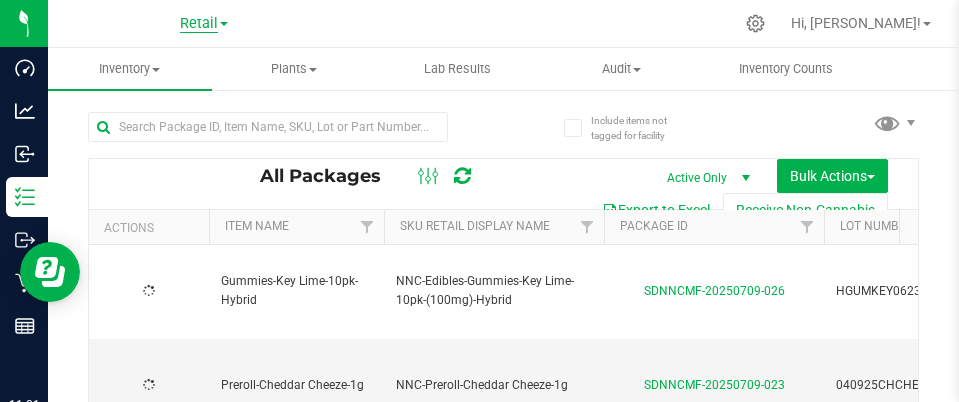 click on "Retail" at bounding box center (199, 24) 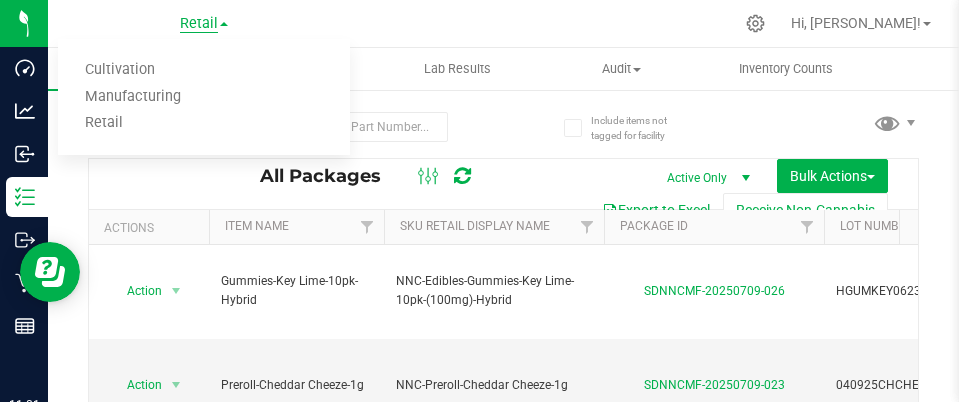click on "Retail" at bounding box center (199, 24) 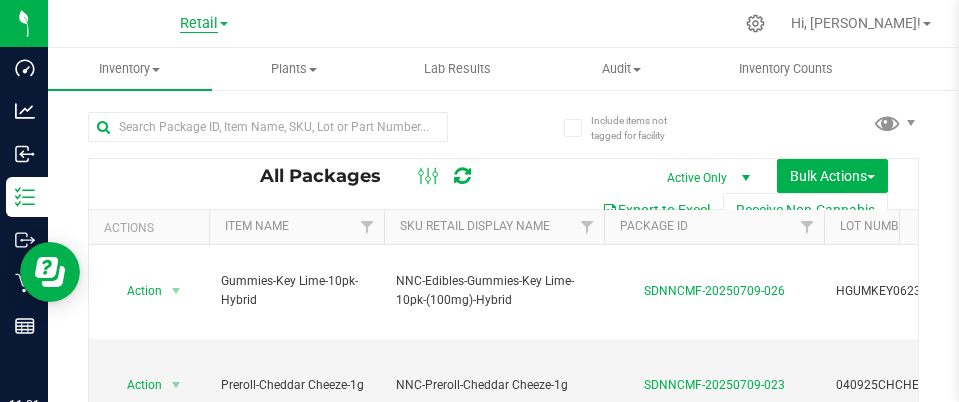 click on "Retail" at bounding box center [199, 24] 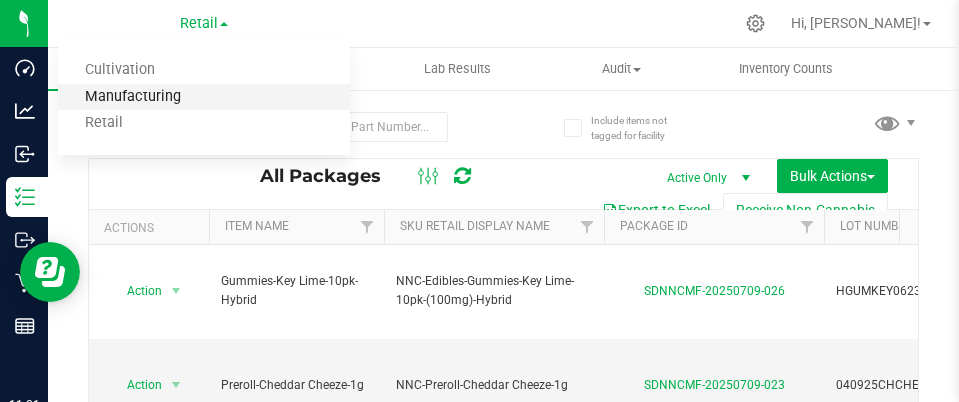 click on "Manufacturing" at bounding box center [204, 97] 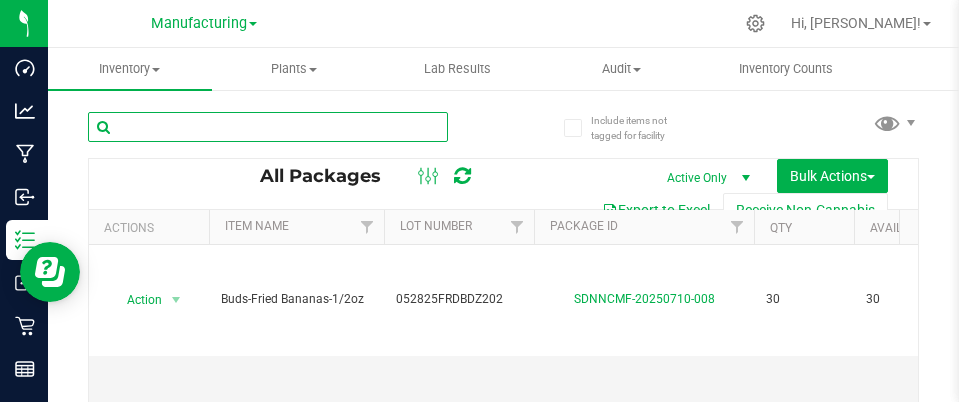 click at bounding box center [268, 127] 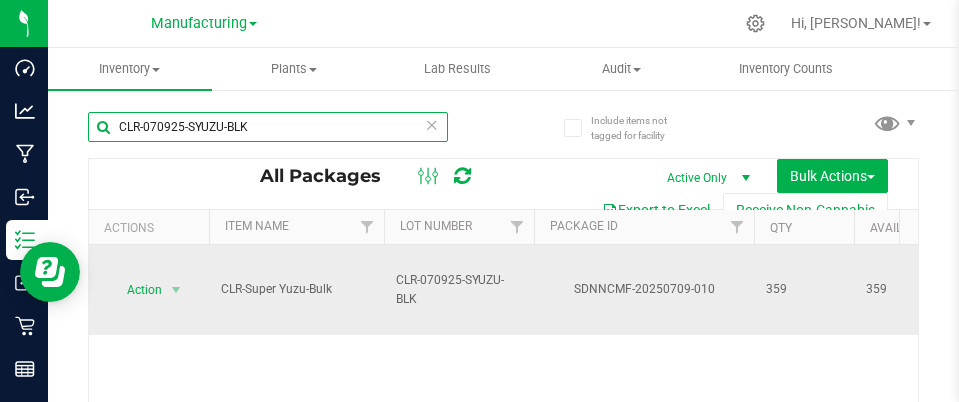 type on "CLR-070925-SYUZU-BLK" 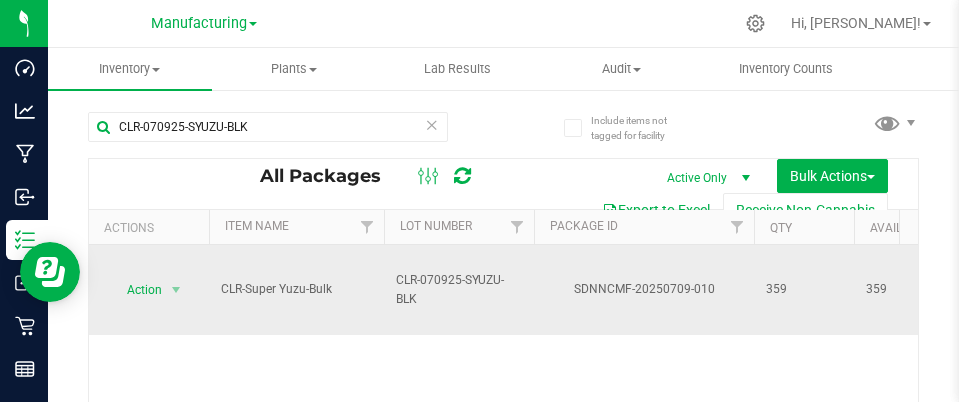 drag, startPoint x: 217, startPoint y: 289, endPoint x: 333, endPoint y: 310, distance: 117.88554 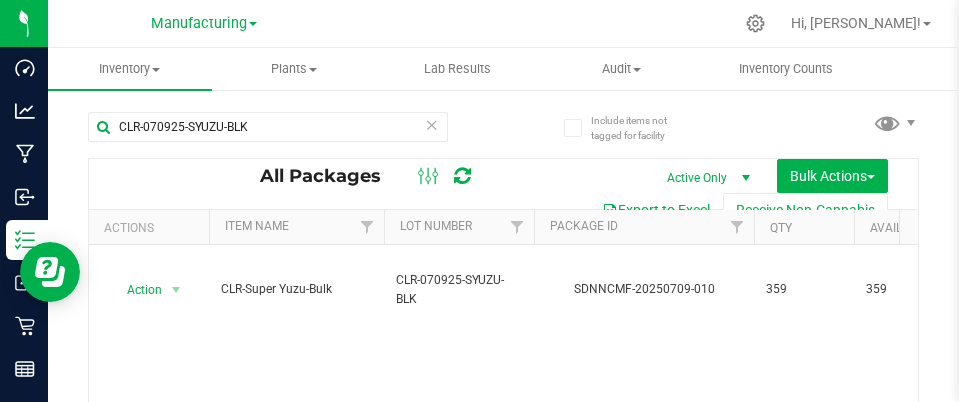click at bounding box center [432, 124] 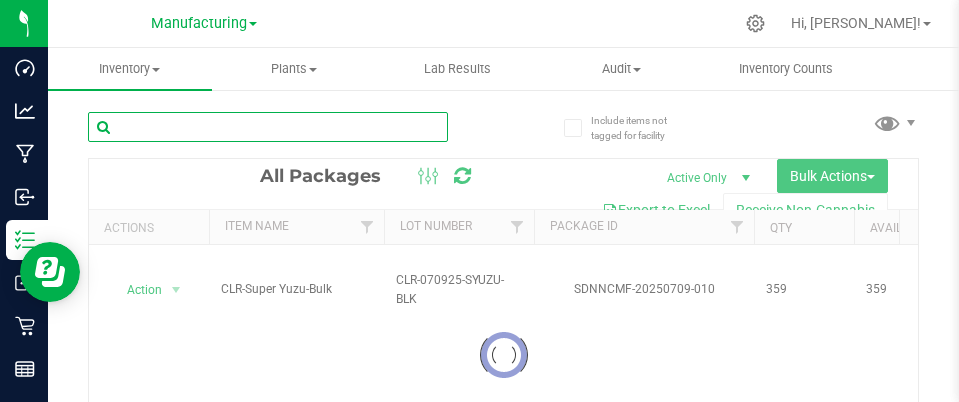 click at bounding box center [268, 127] 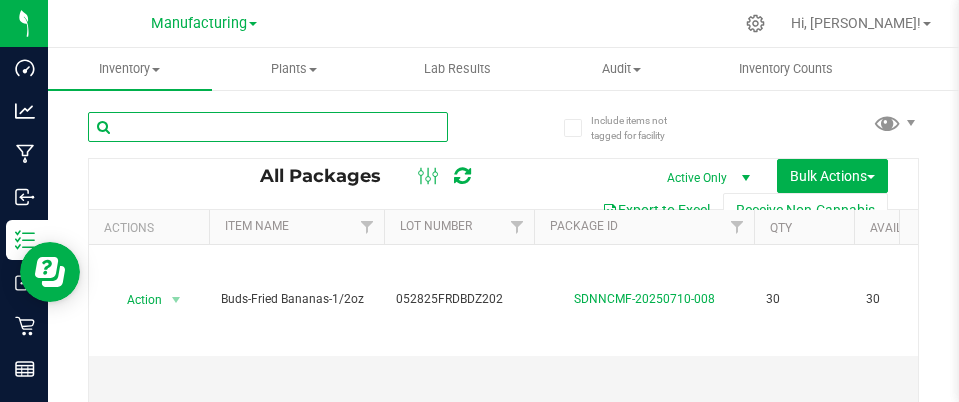 click at bounding box center [268, 127] 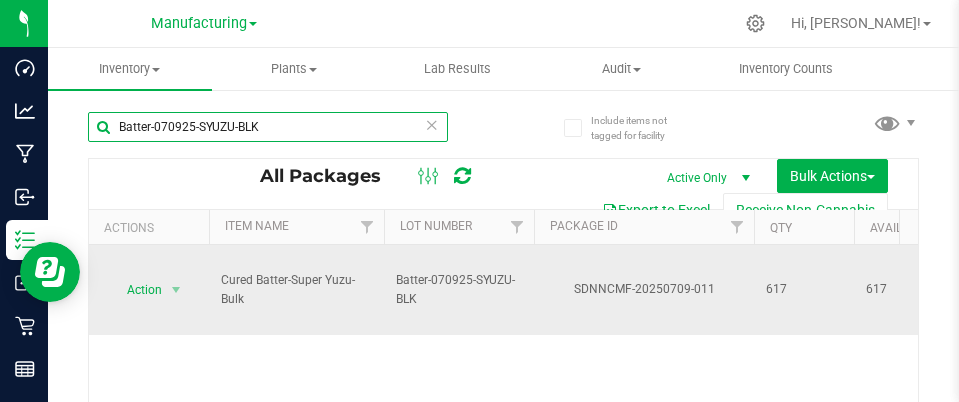 type on "Batter-070925-SYUZU-BLK" 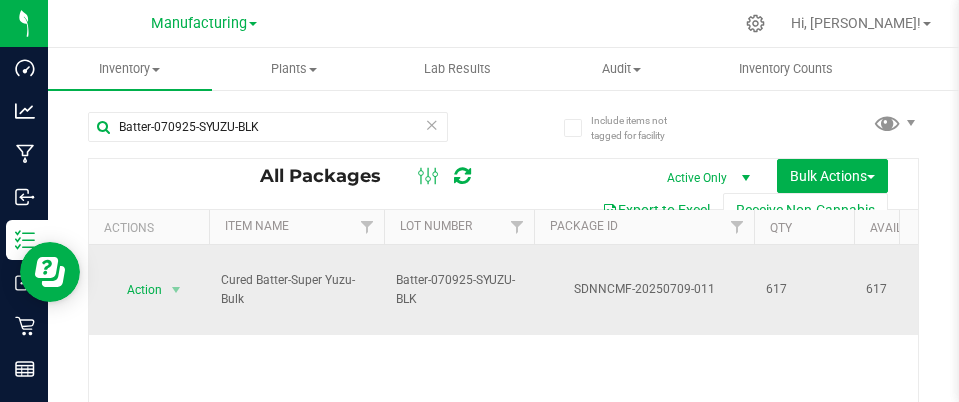 drag, startPoint x: 218, startPoint y: 276, endPoint x: 255, endPoint y: 295, distance: 41.59327 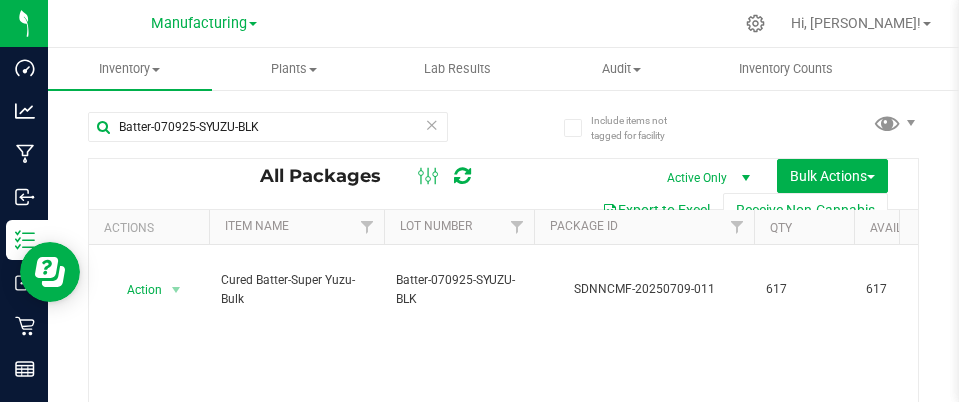 copy on "Cured Batter-Super Yuzu-Bulk" 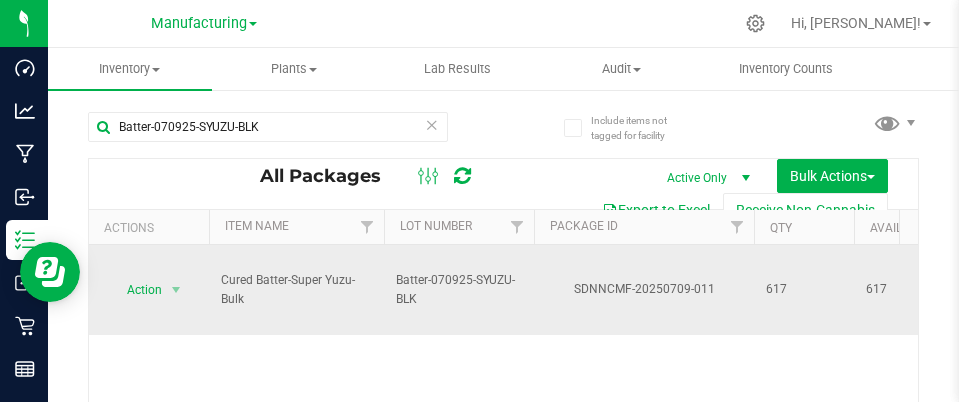 drag, startPoint x: 578, startPoint y: 289, endPoint x: 733, endPoint y: 289, distance: 155 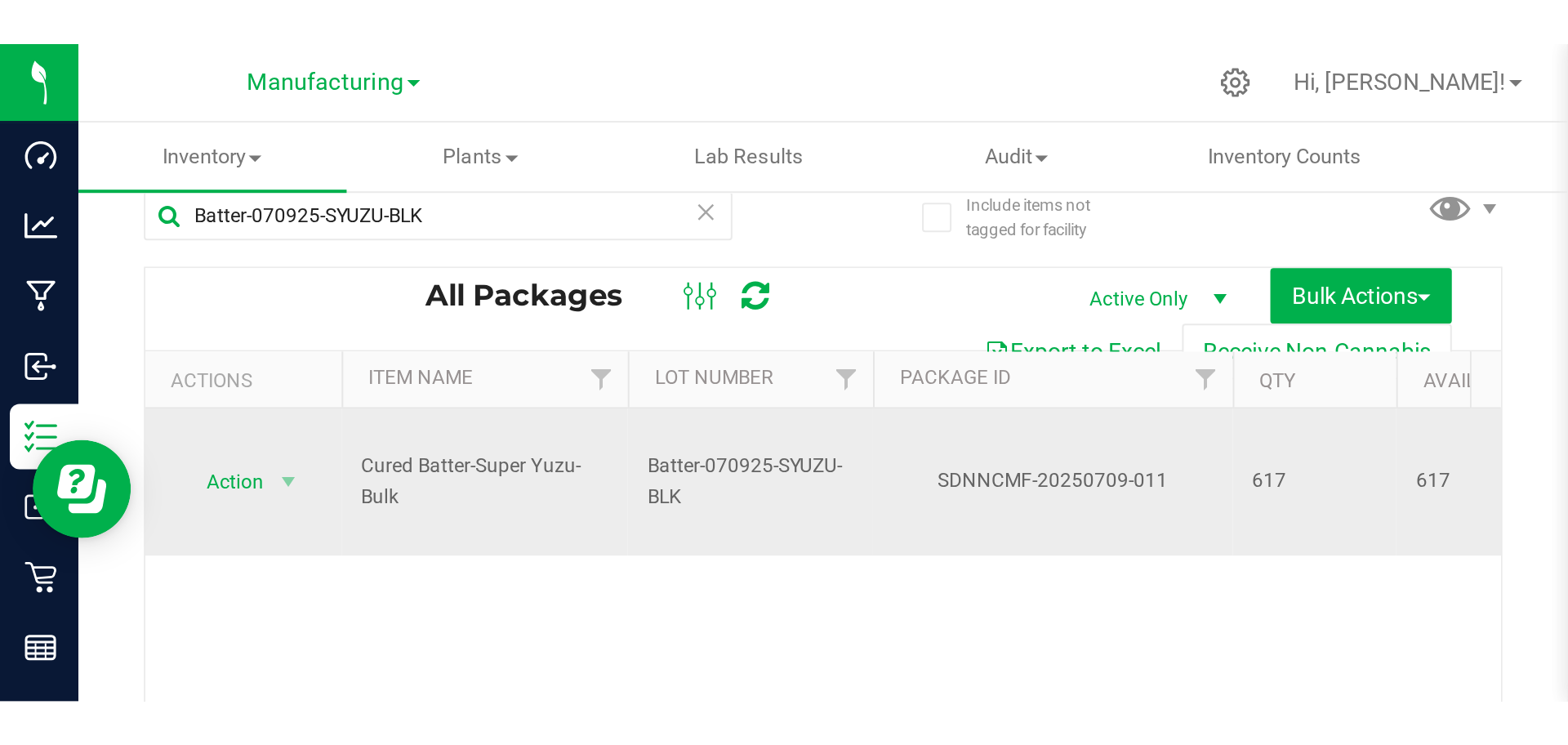scroll, scrollTop: 0, scrollLeft: 0, axis: both 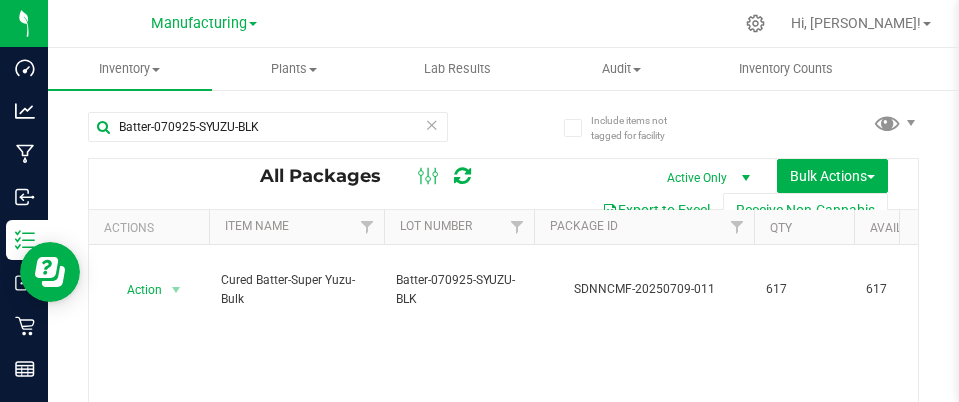 click at bounding box center [432, 124] 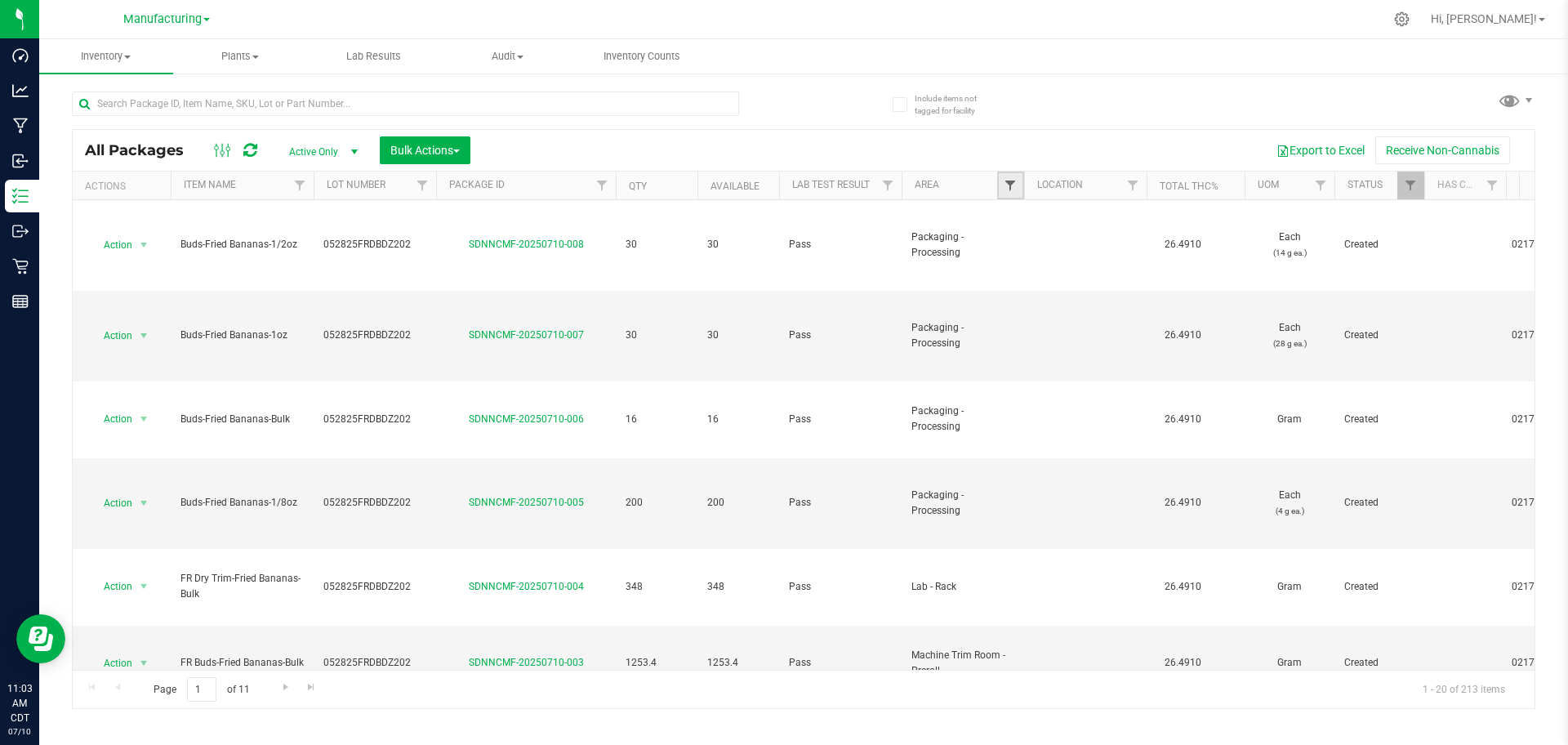 click at bounding box center (1010, 185) 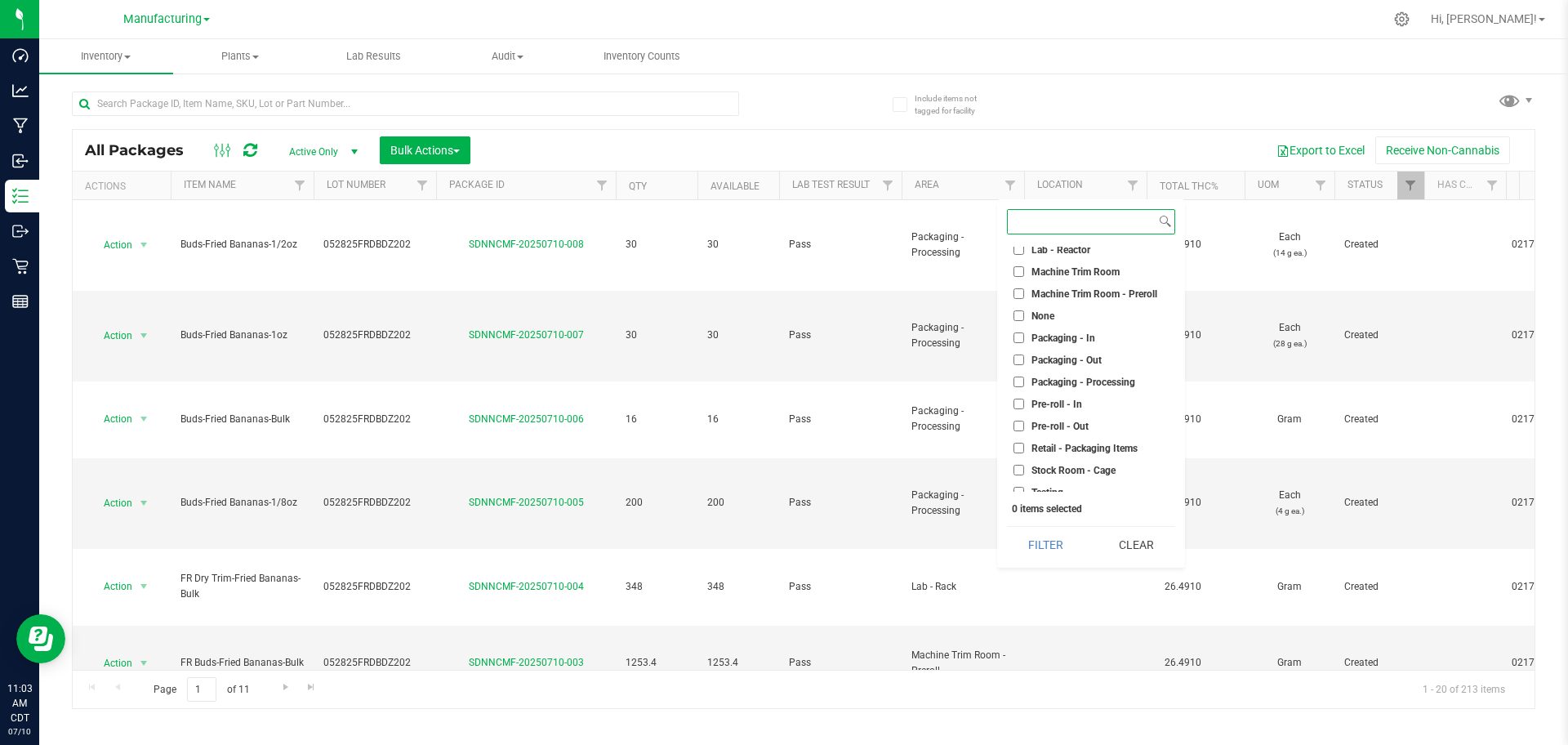 scroll, scrollTop: 408, scrollLeft: 0, axis: vertical 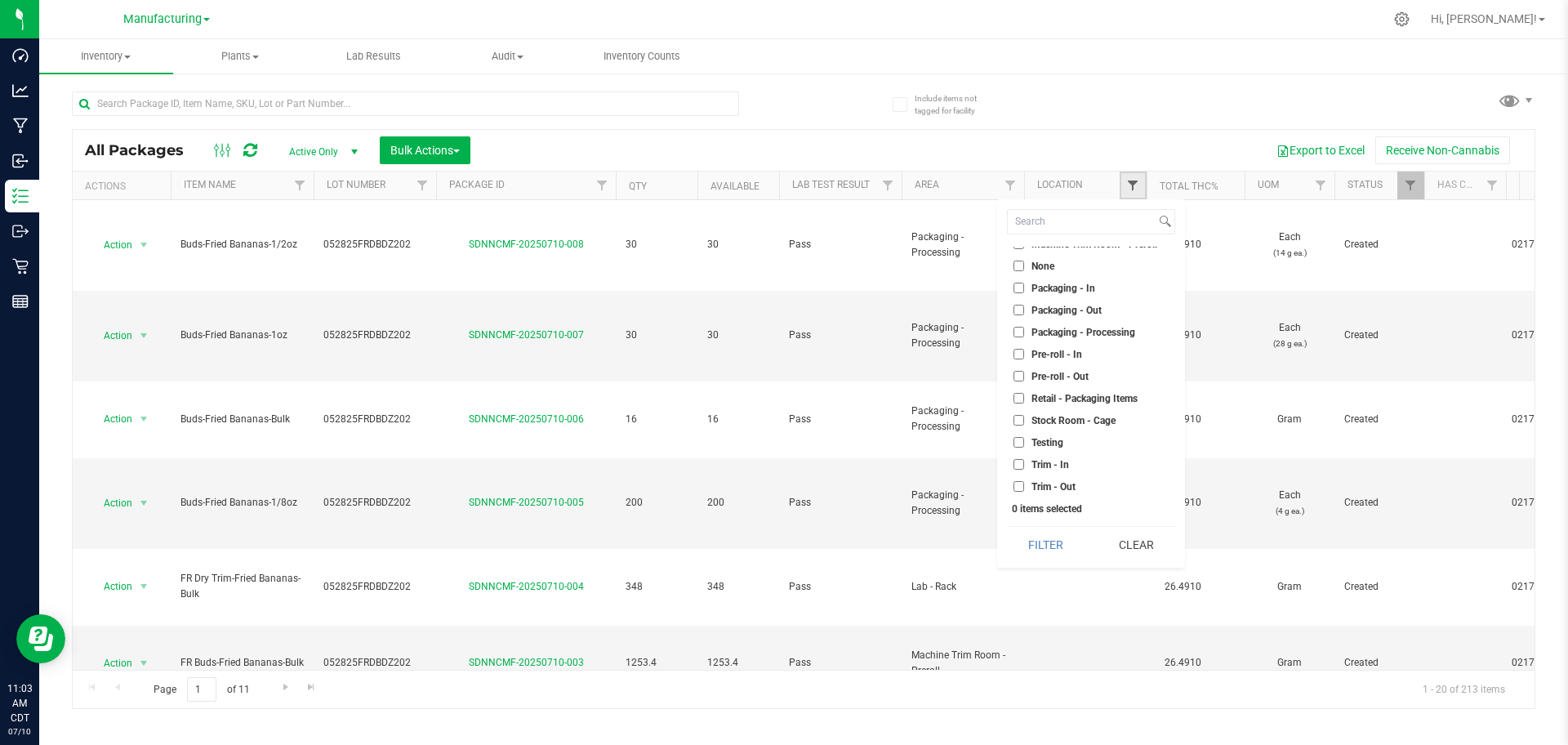 click at bounding box center [1133, 185] 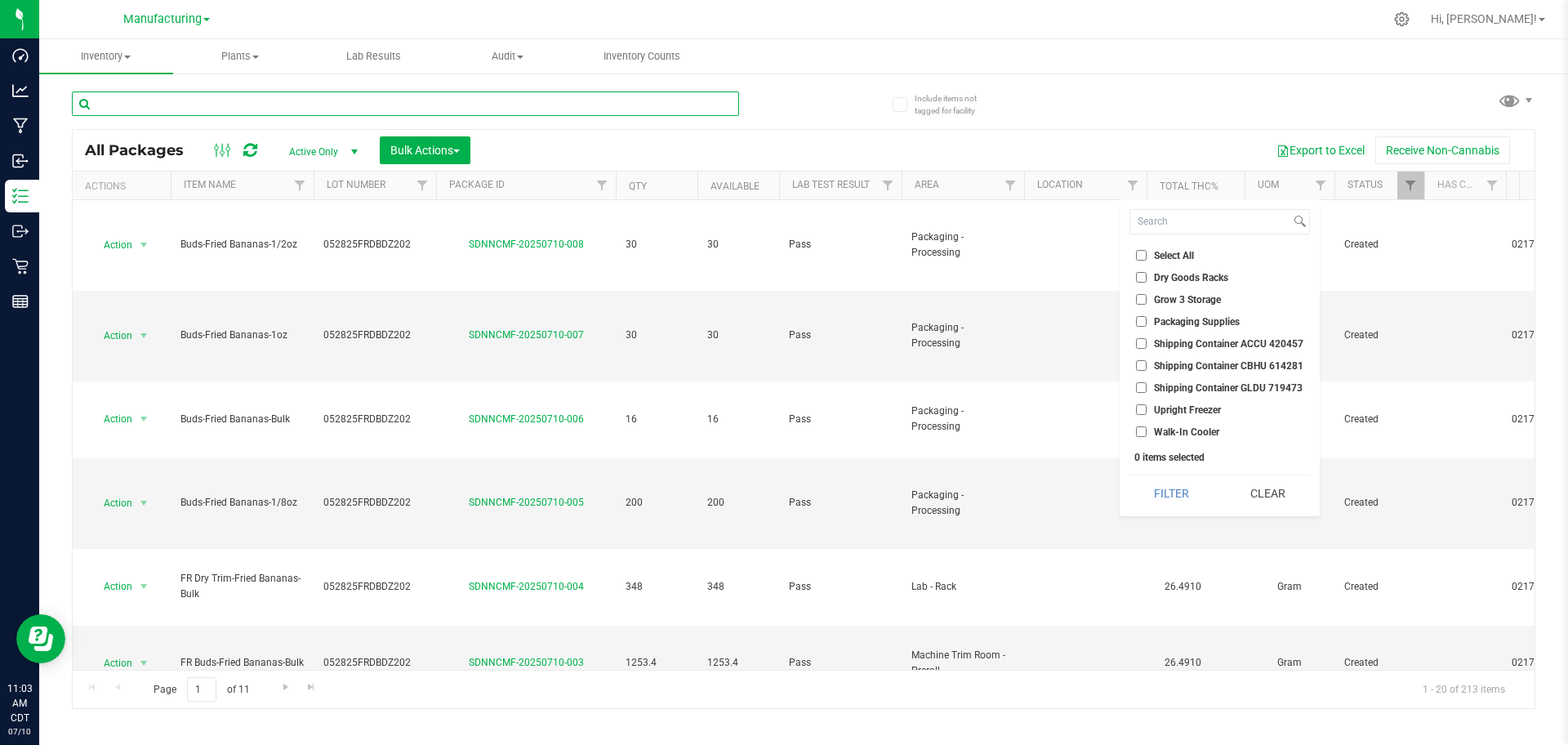 click at bounding box center [405, 104] 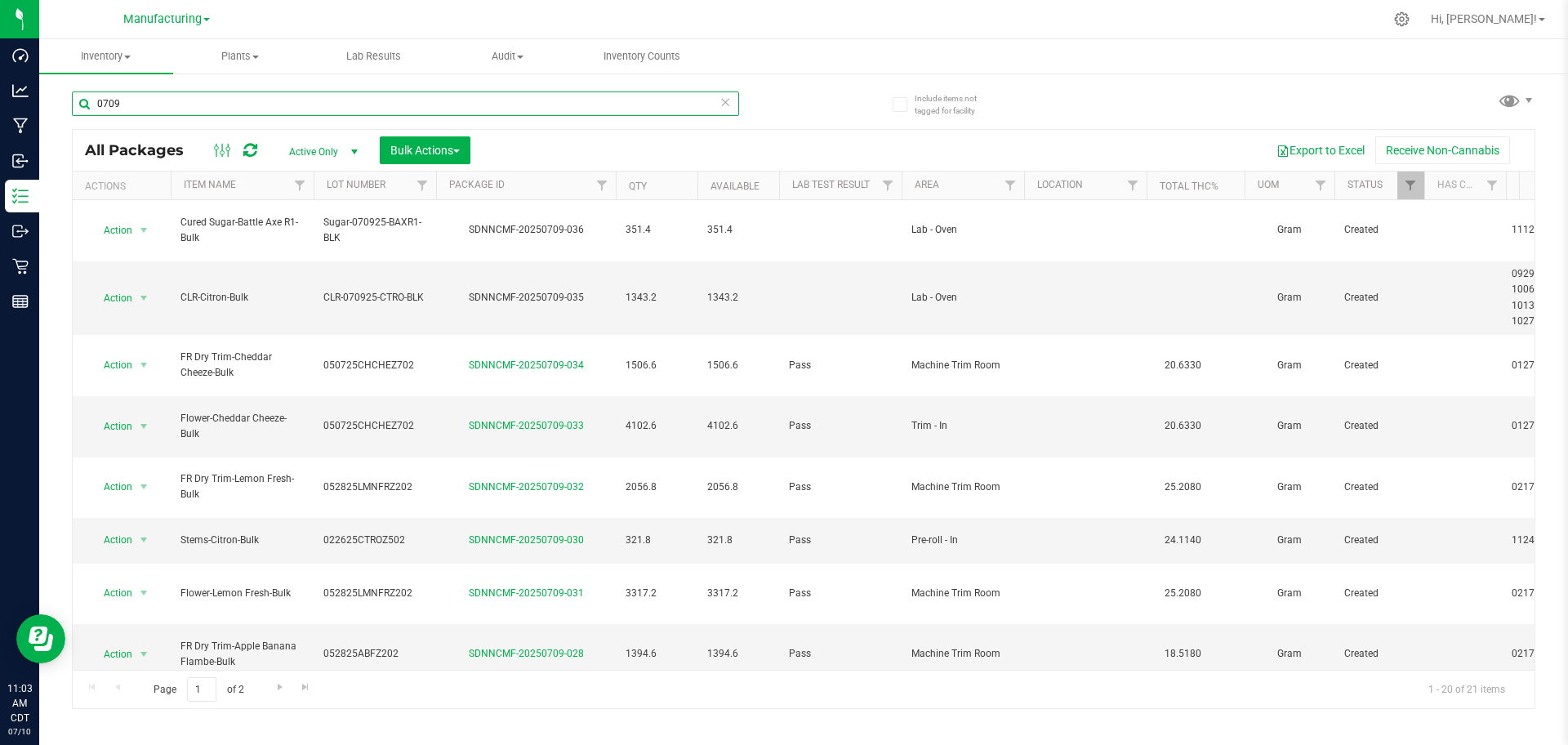 type on "0709" 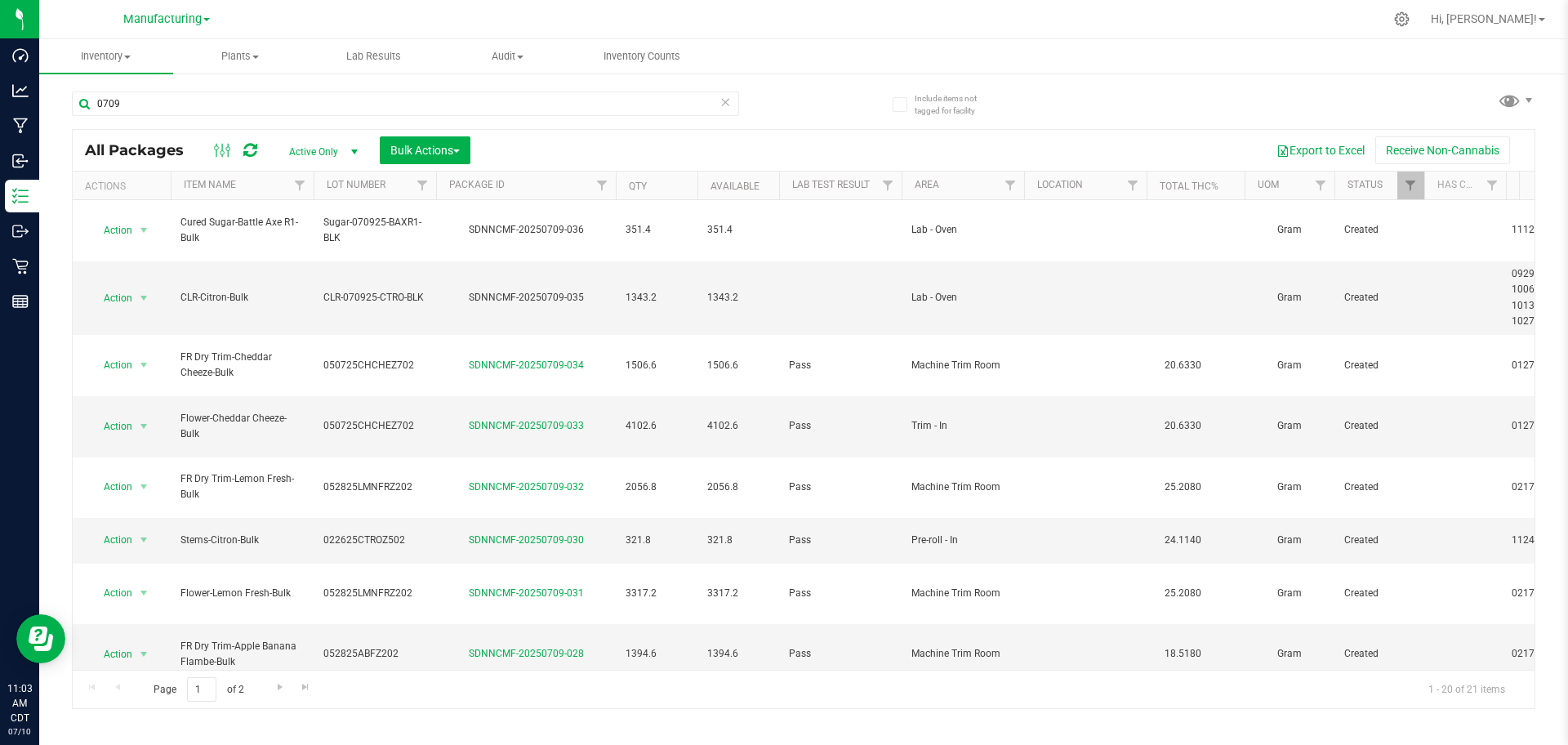 click on "All Packages
Active Only Active Only Lab Samples Locked All
Bulk Actions
Add to manufacturing run
Add to outbound order
Combine packages
Combine packages (lot)" at bounding box center (804, 150) 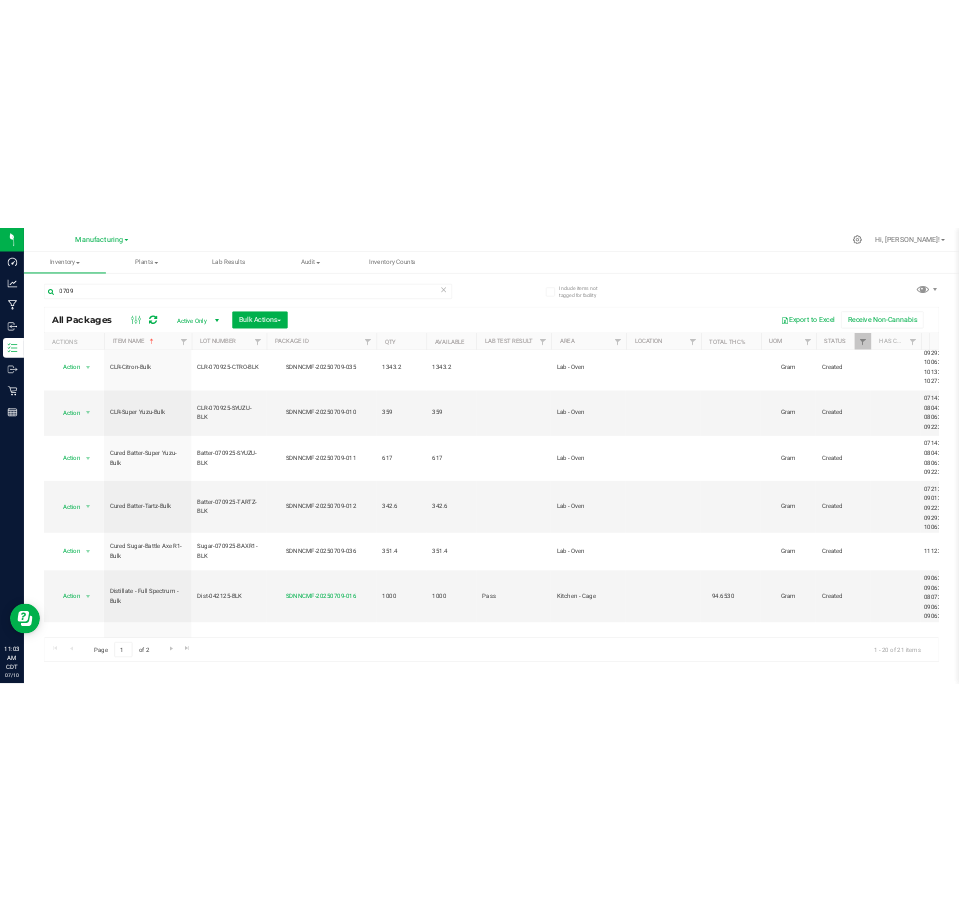 scroll, scrollTop: 0, scrollLeft: 0, axis: both 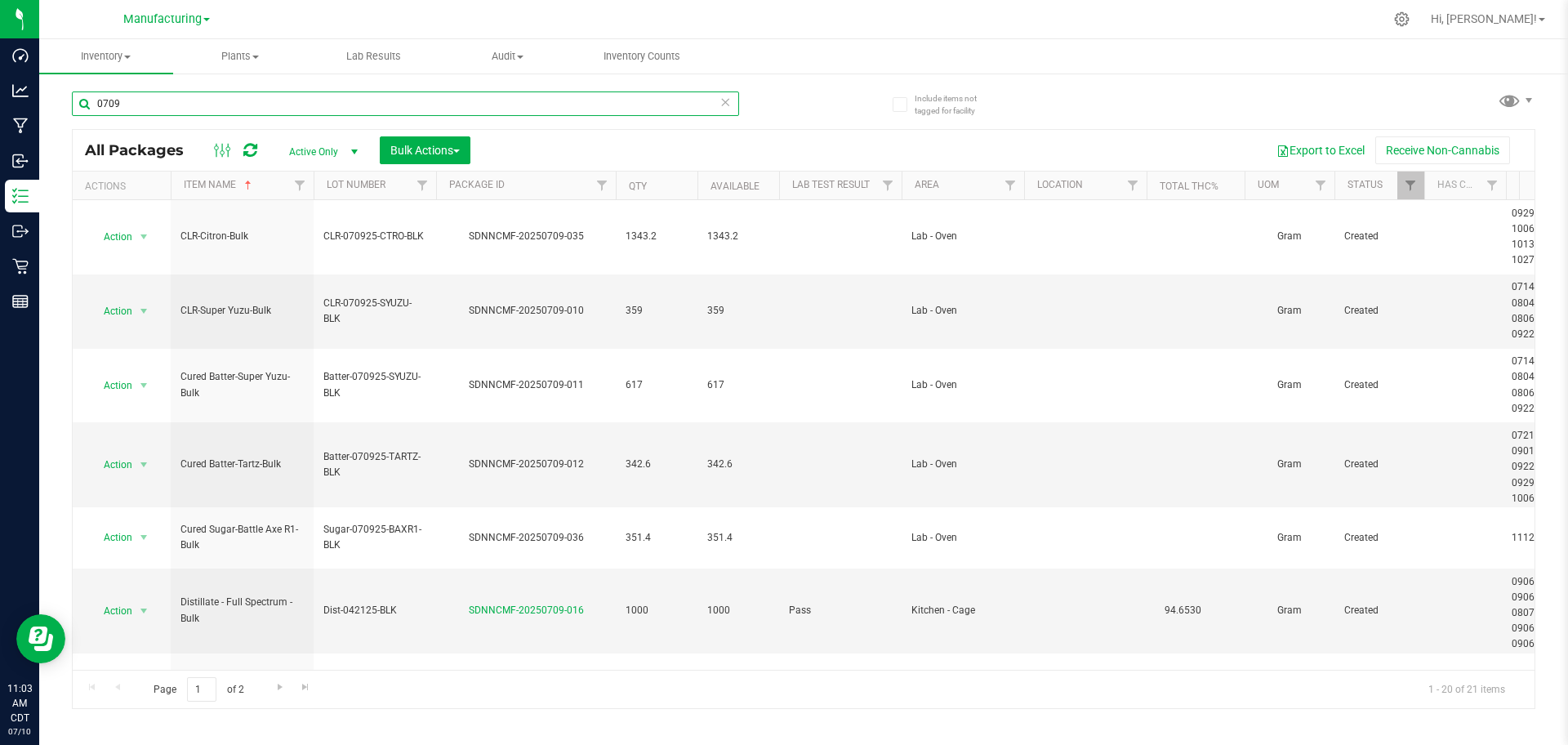 drag, startPoint x: 193, startPoint y: 100, endPoint x: 126, endPoint y: 101, distance: 67.00746 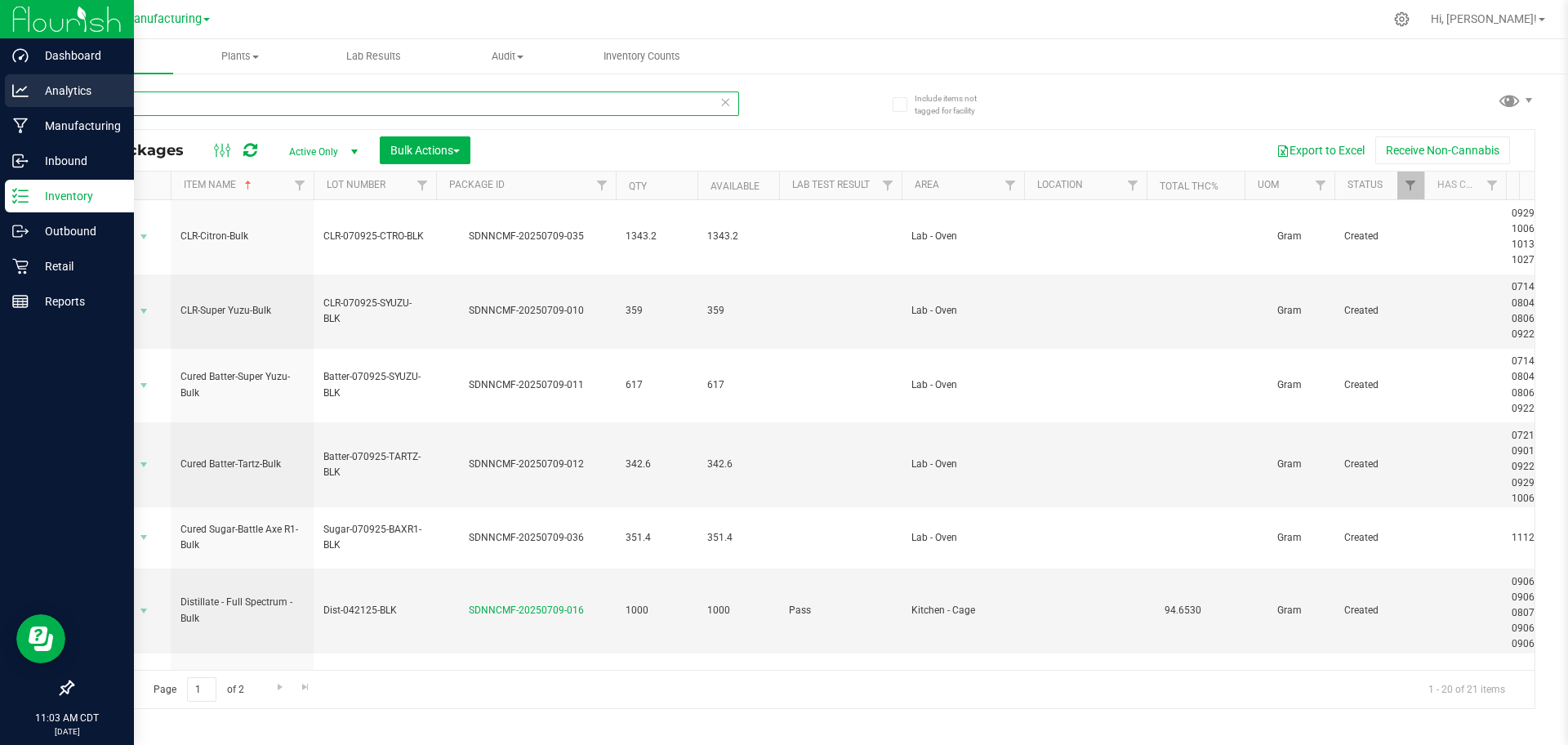 drag, startPoint x: 170, startPoint y: 96, endPoint x: 35, endPoint y: 93, distance: 135.03333 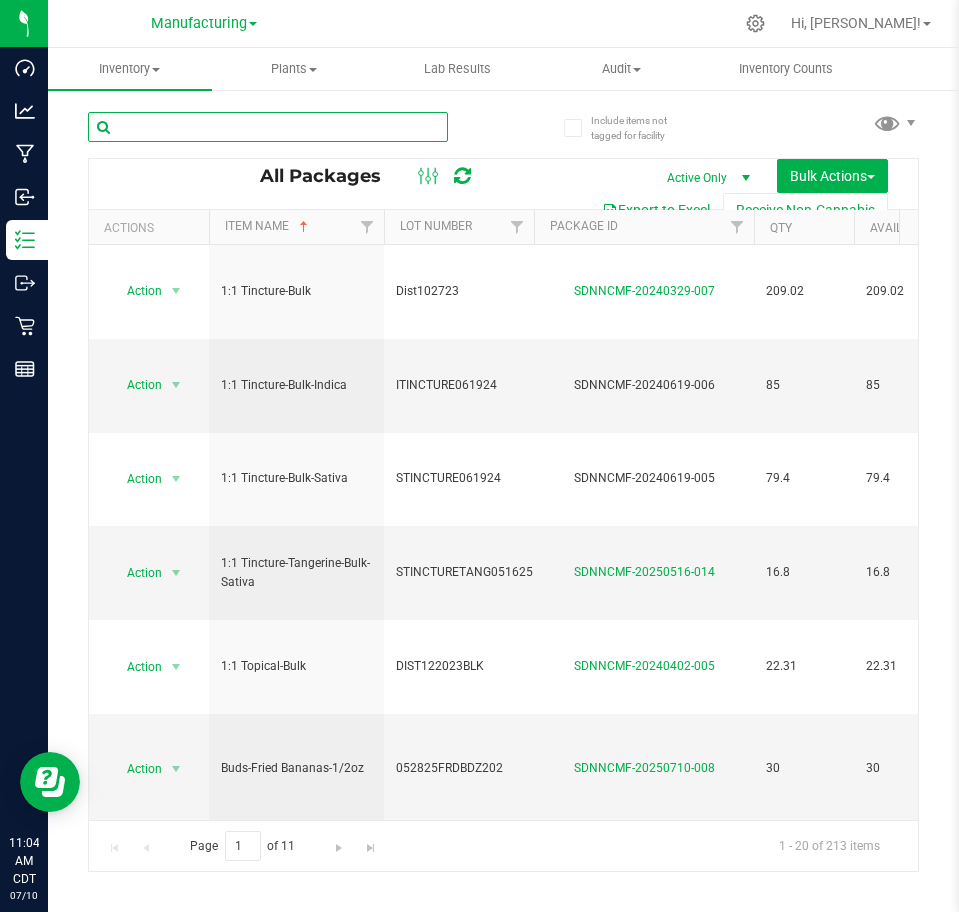 click at bounding box center (268, 127) 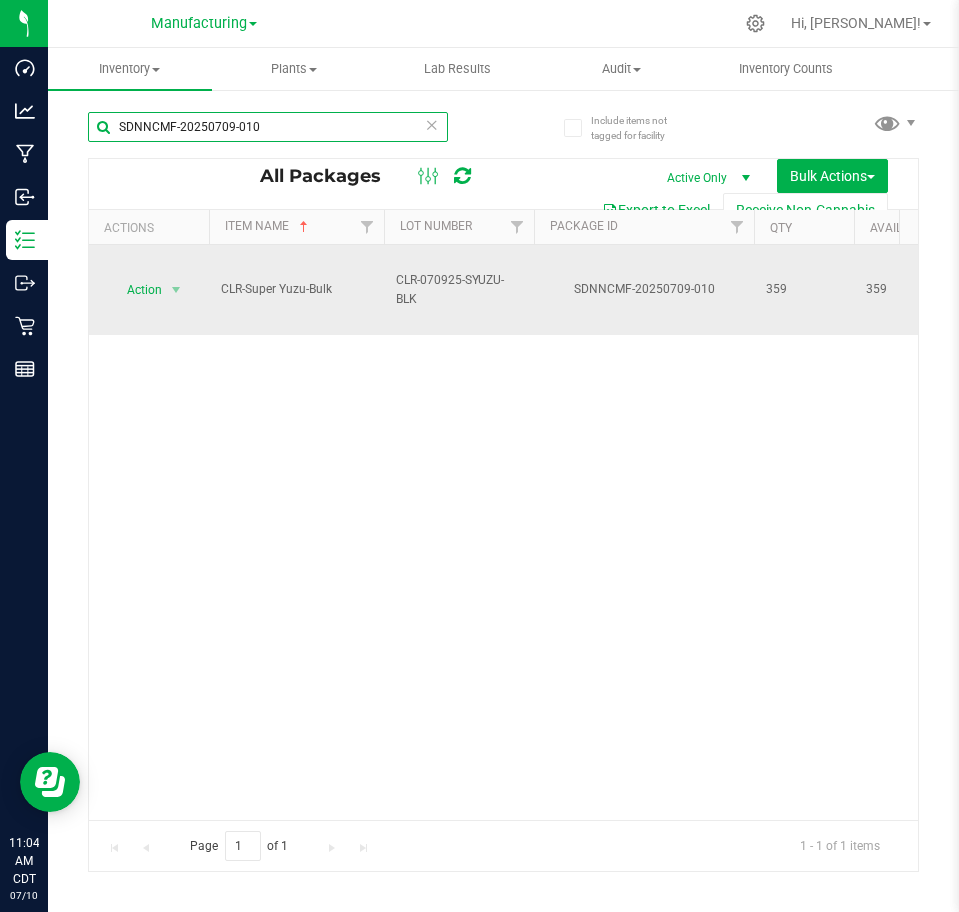 type on "SDNNCMF-20250709-010" 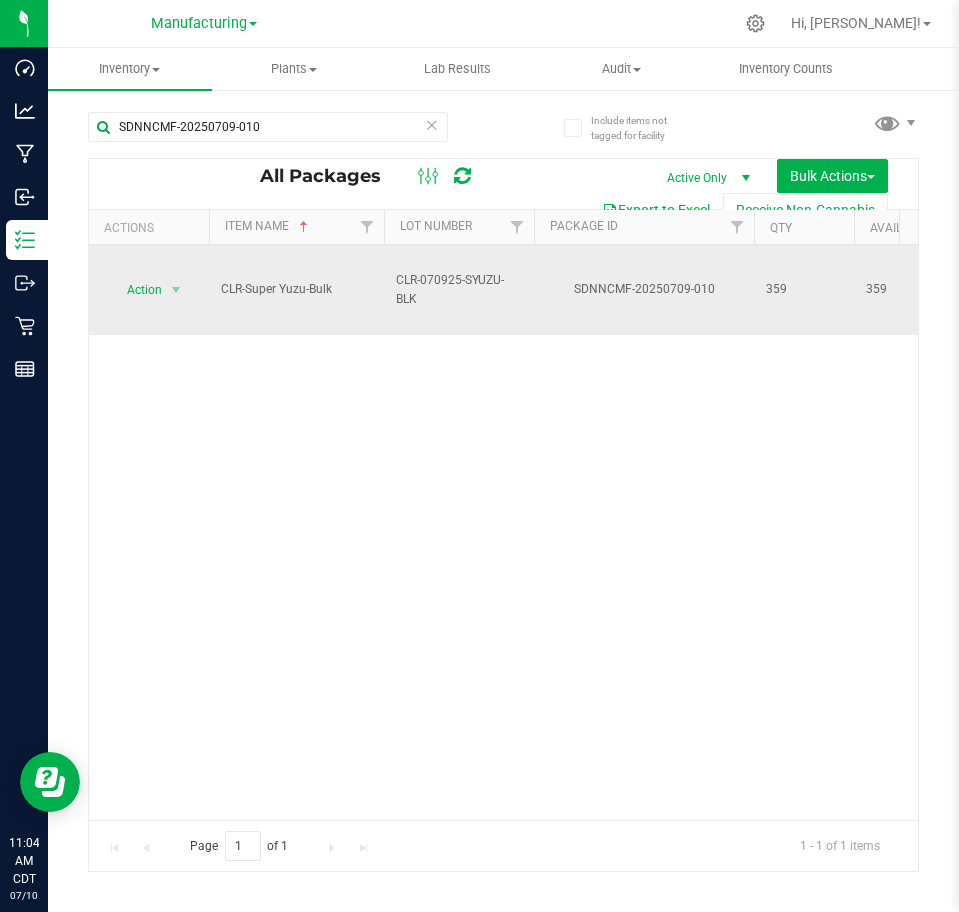 drag, startPoint x: 793, startPoint y: 297, endPoint x: 754, endPoint y: 292, distance: 39.319206 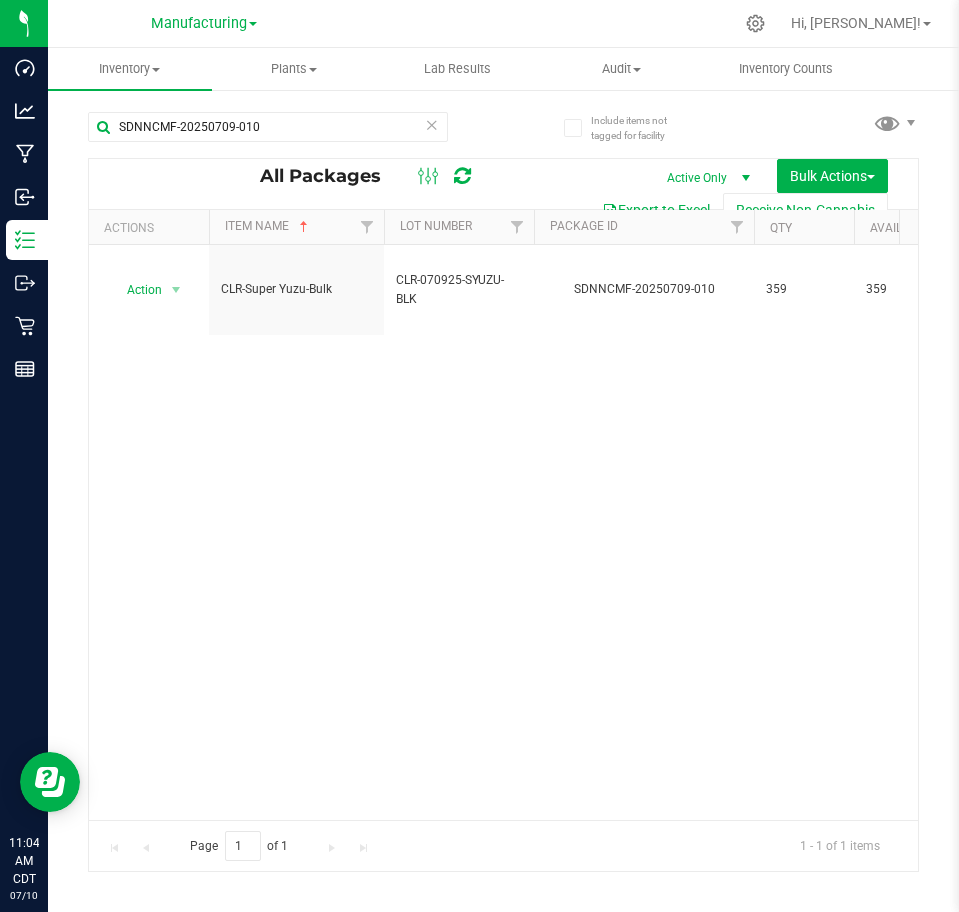 copy on "359" 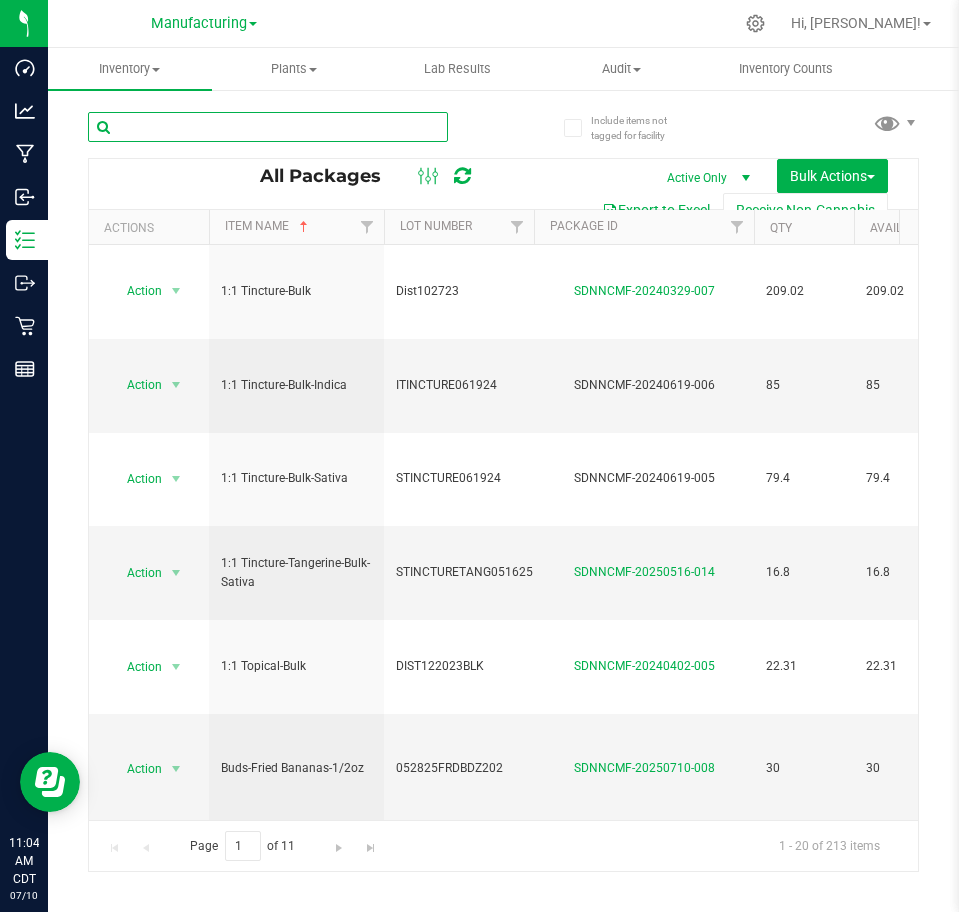 click at bounding box center (268, 127) 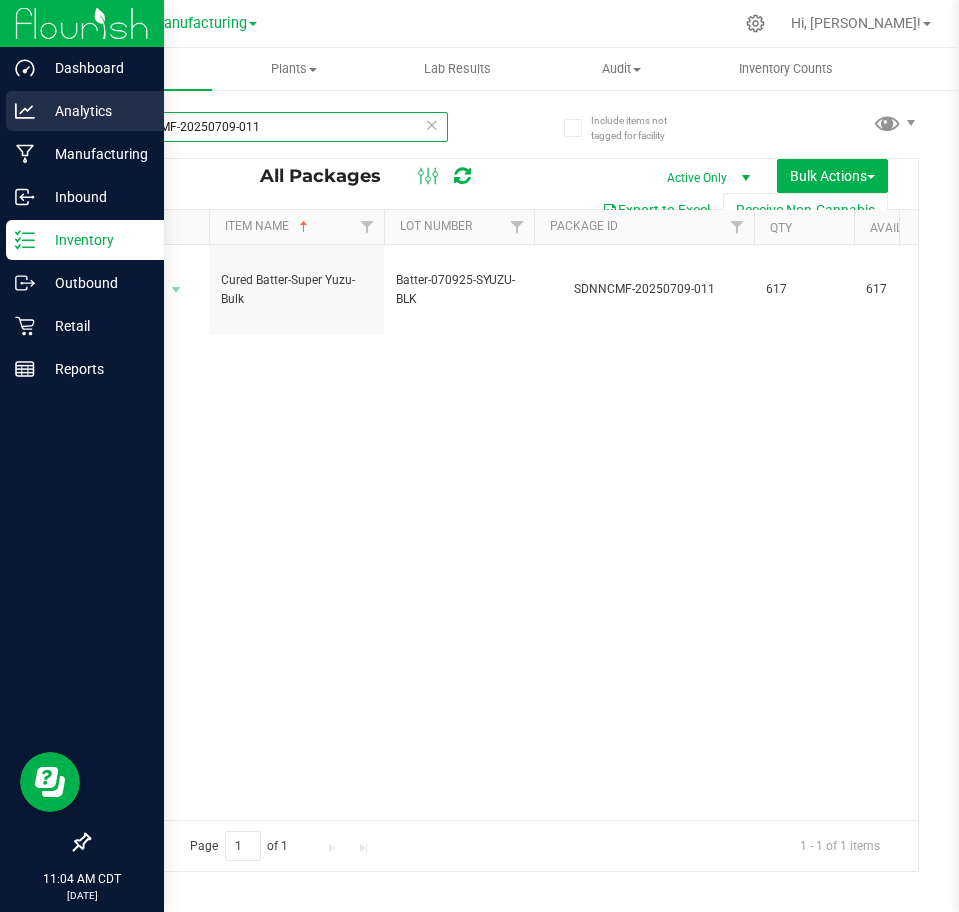 drag, startPoint x: 356, startPoint y: 119, endPoint x: 45, endPoint y: 129, distance: 311.16074 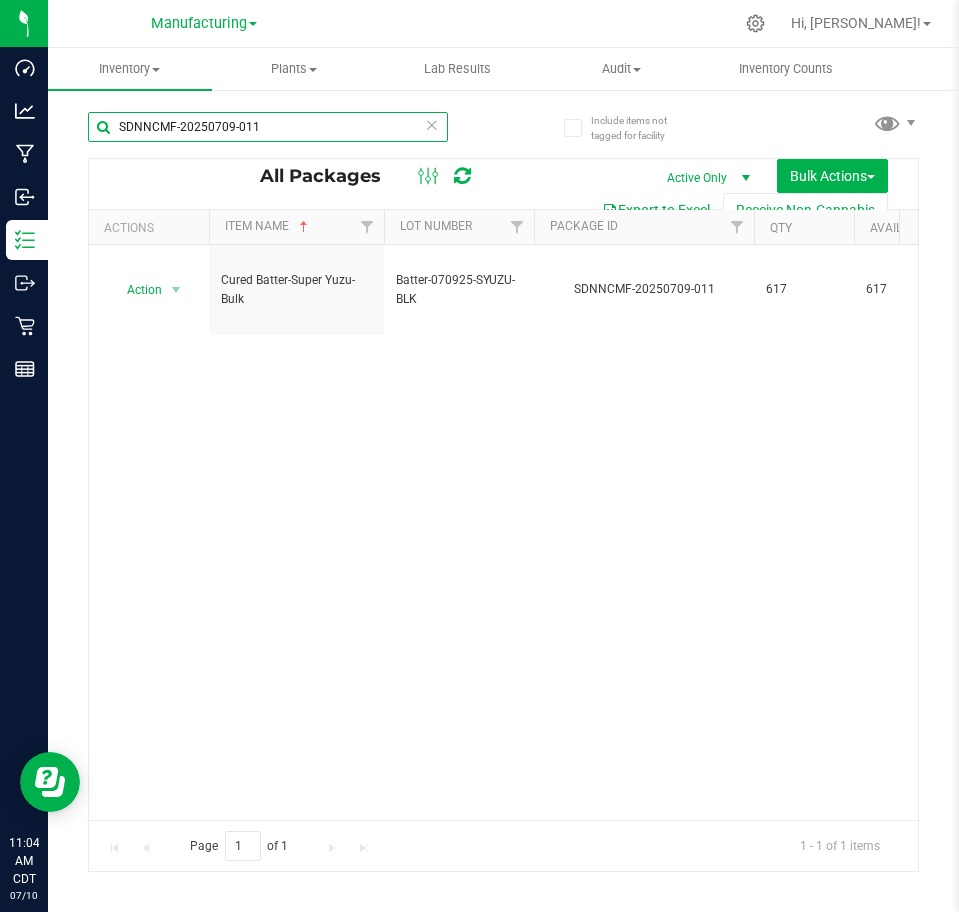 paste on "2" 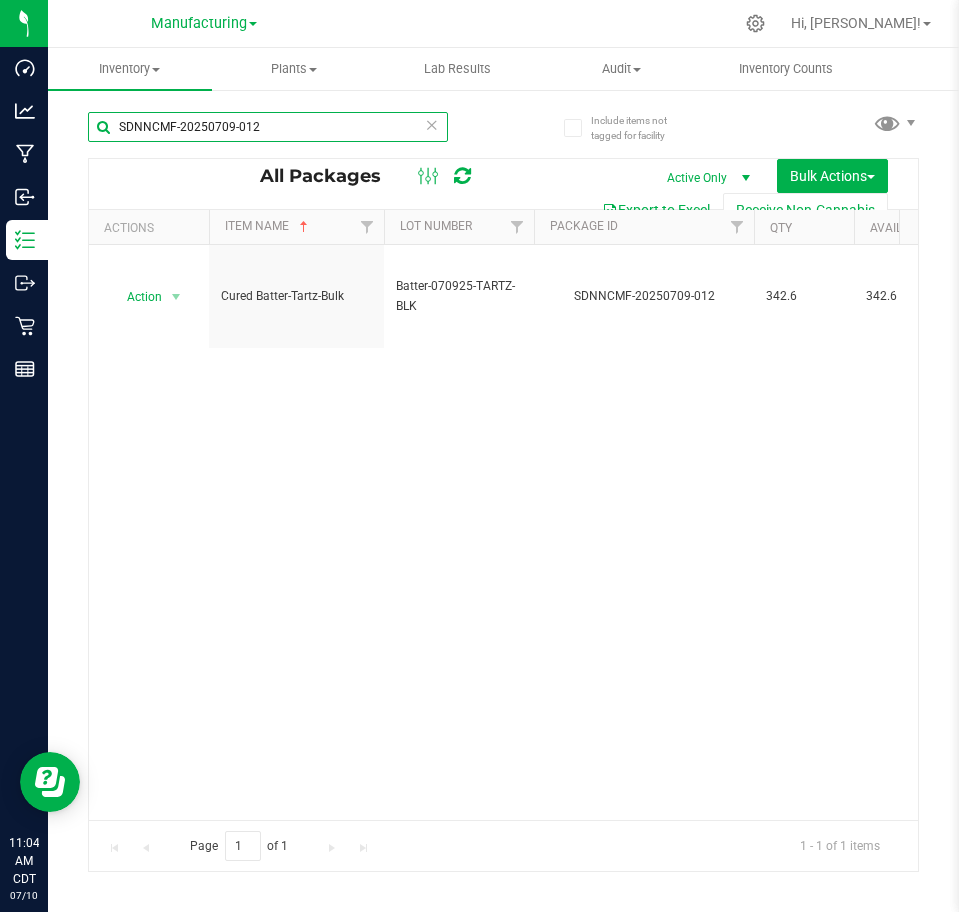 type on "SDNNCMF-20250709-012" 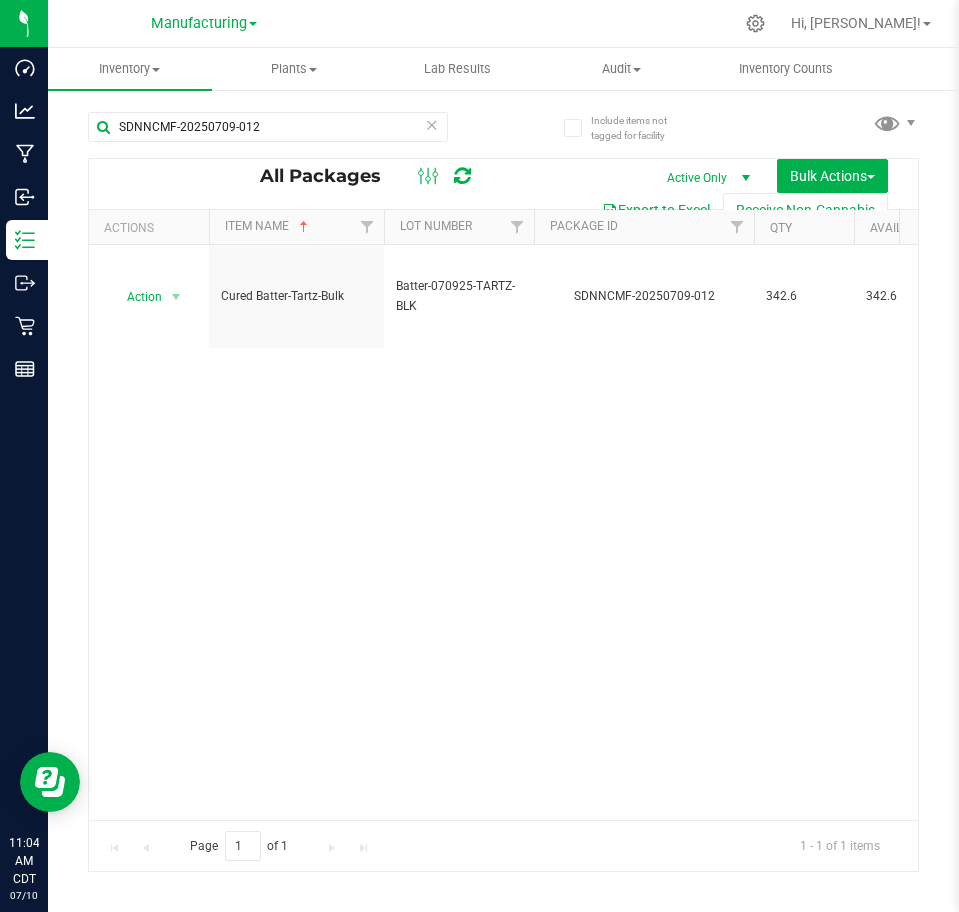 click at bounding box center (432, 124) 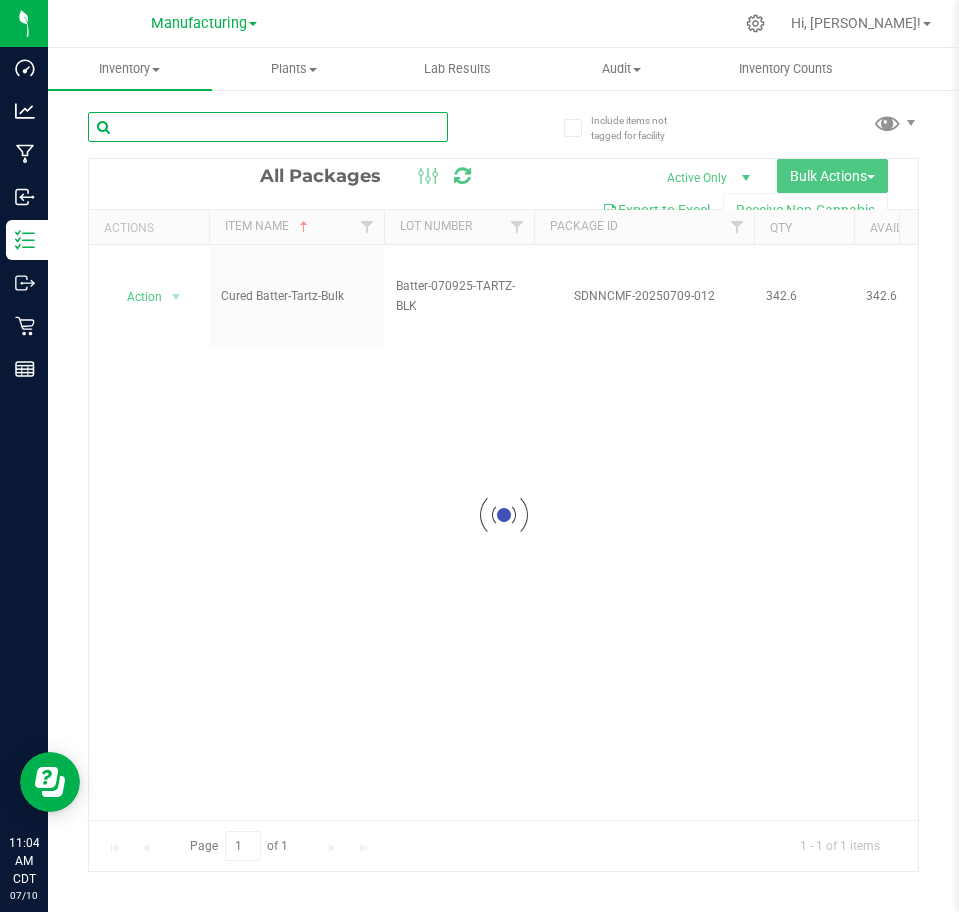 click at bounding box center [268, 127] 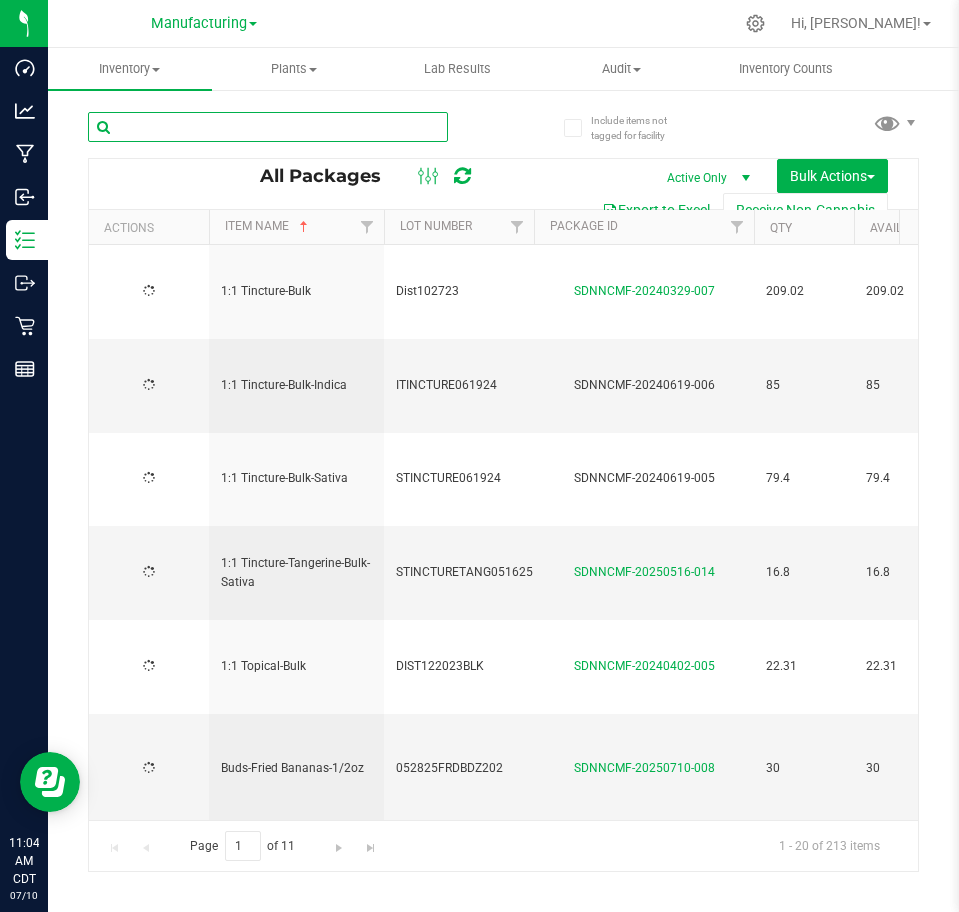 click at bounding box center [268, 127] 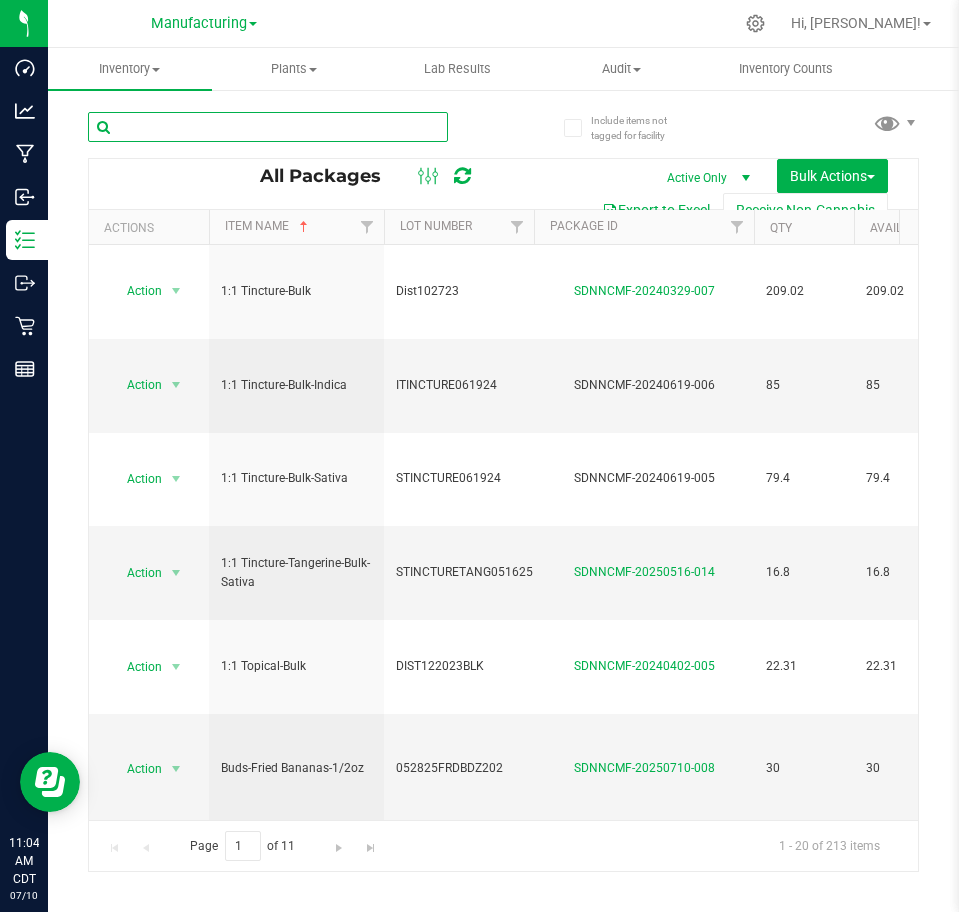 paste on "SDNNCMF-20250709-035" 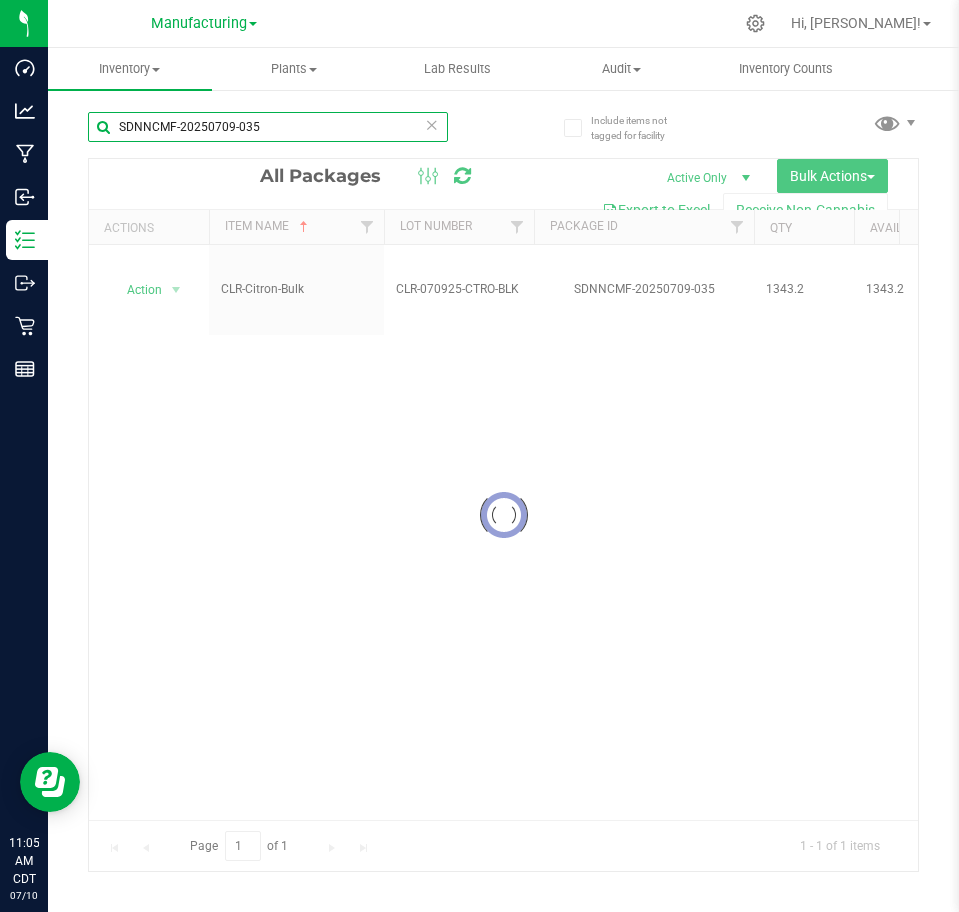 type on "SDNNCMF-20250709-035" 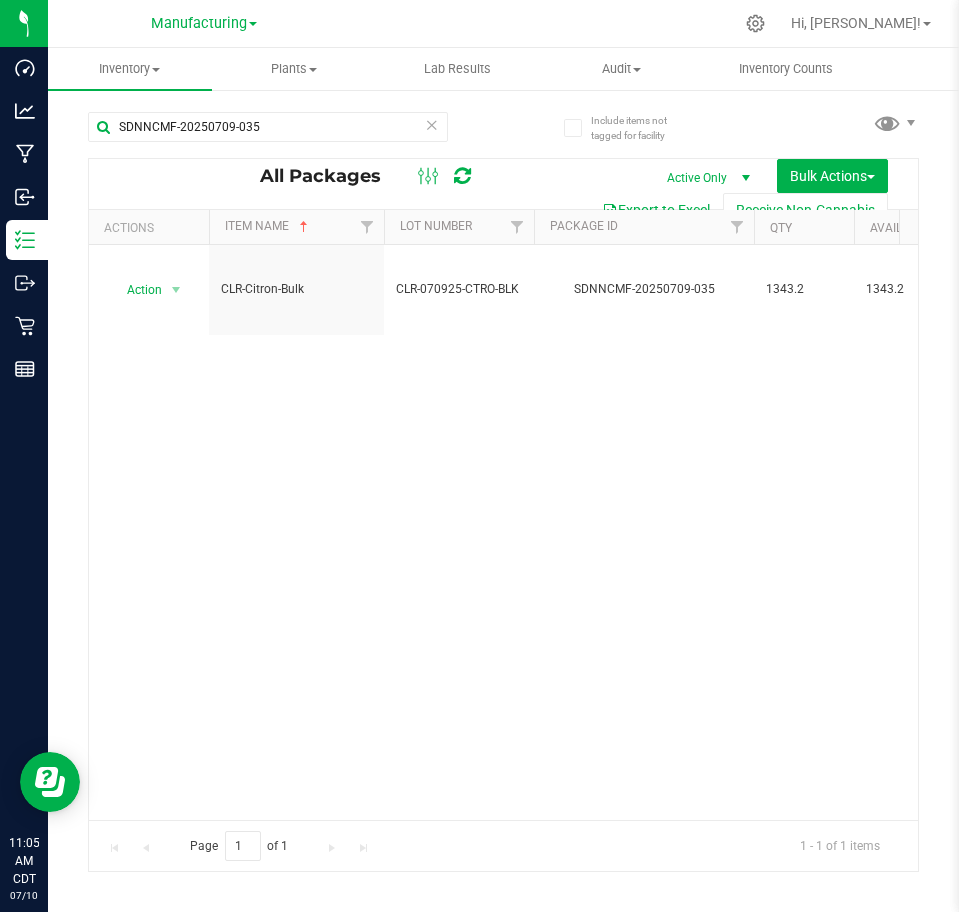 click at bounding box center (432, 124) 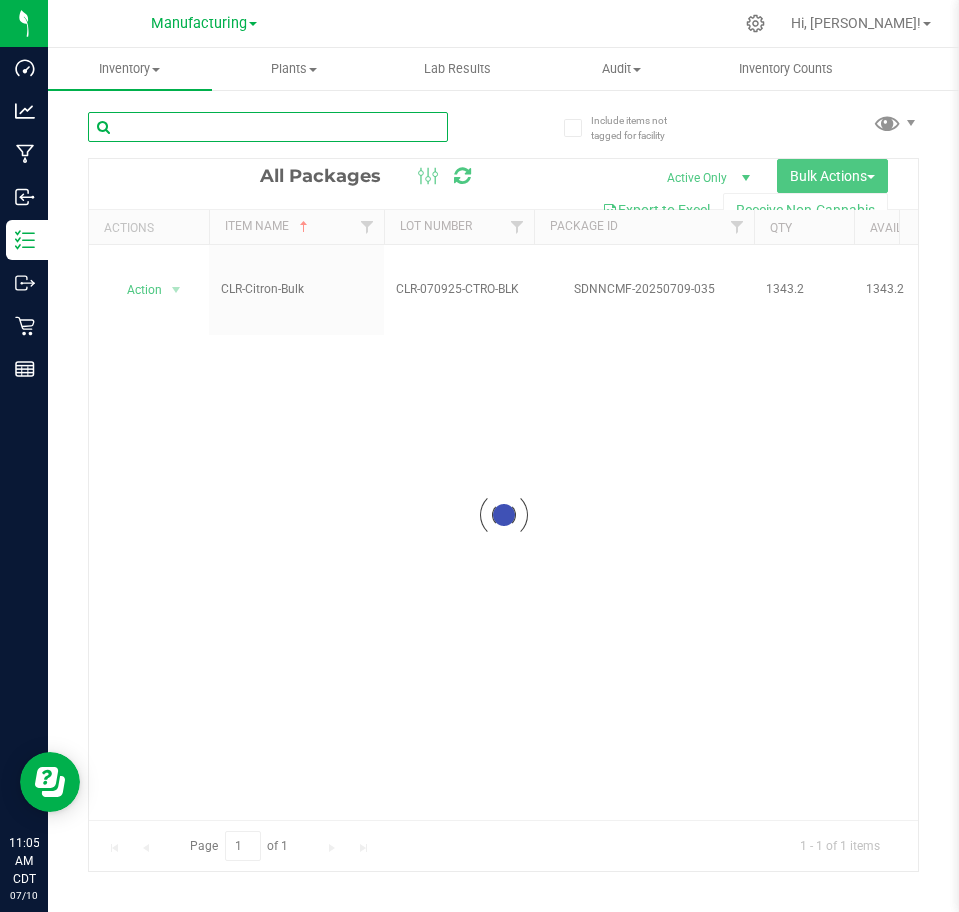 click at bounding box center [268, 127] 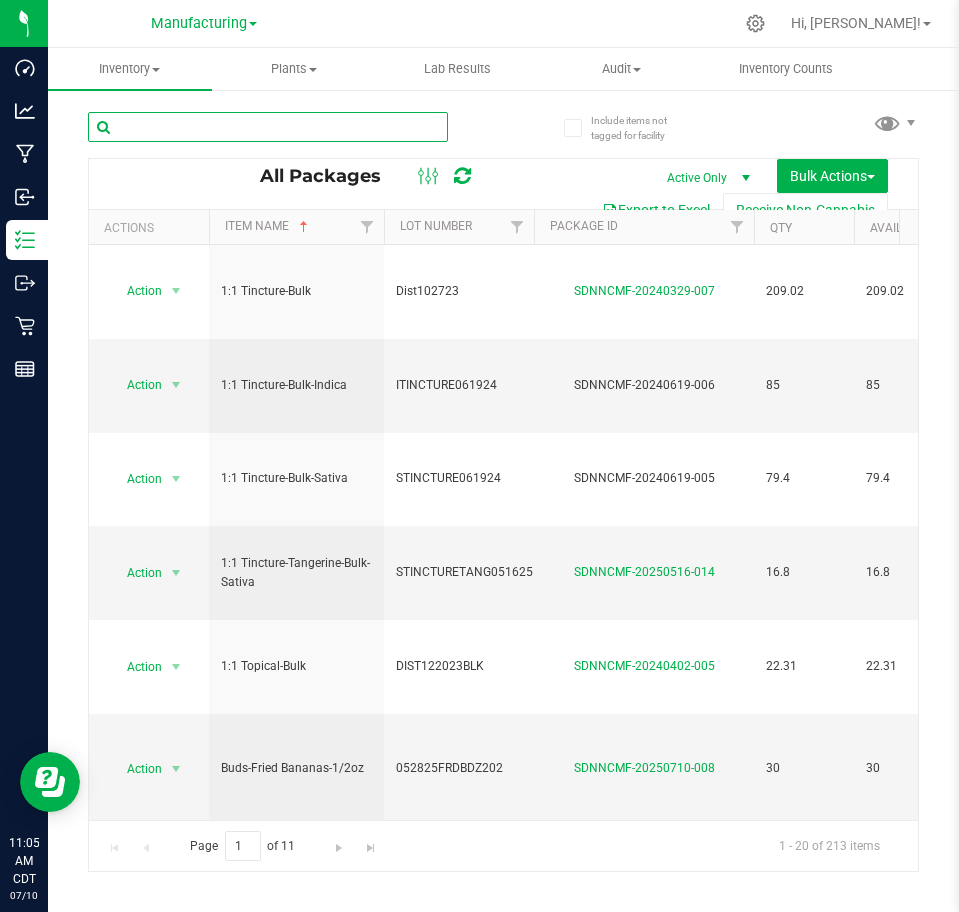 click at bounding box center (268, 127) 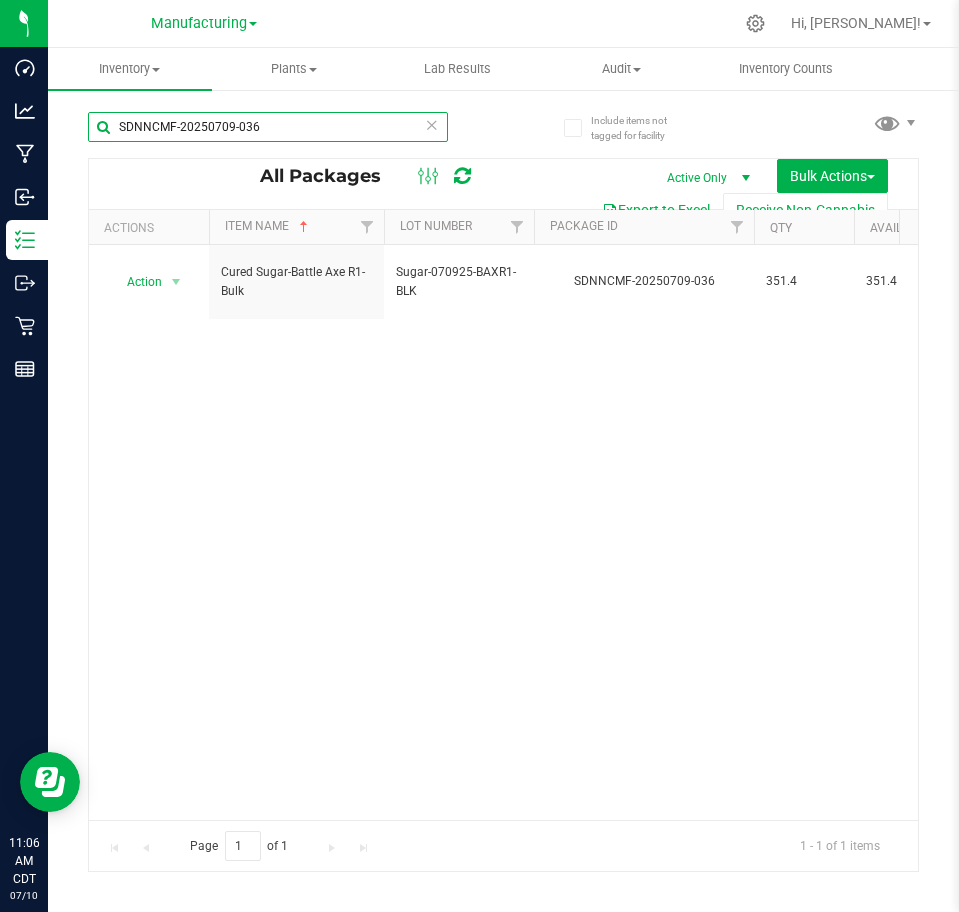 drag, startPoint x: 349, startPoint y: 125, endPoint x: -1, endPoint y: 125, distance: 350 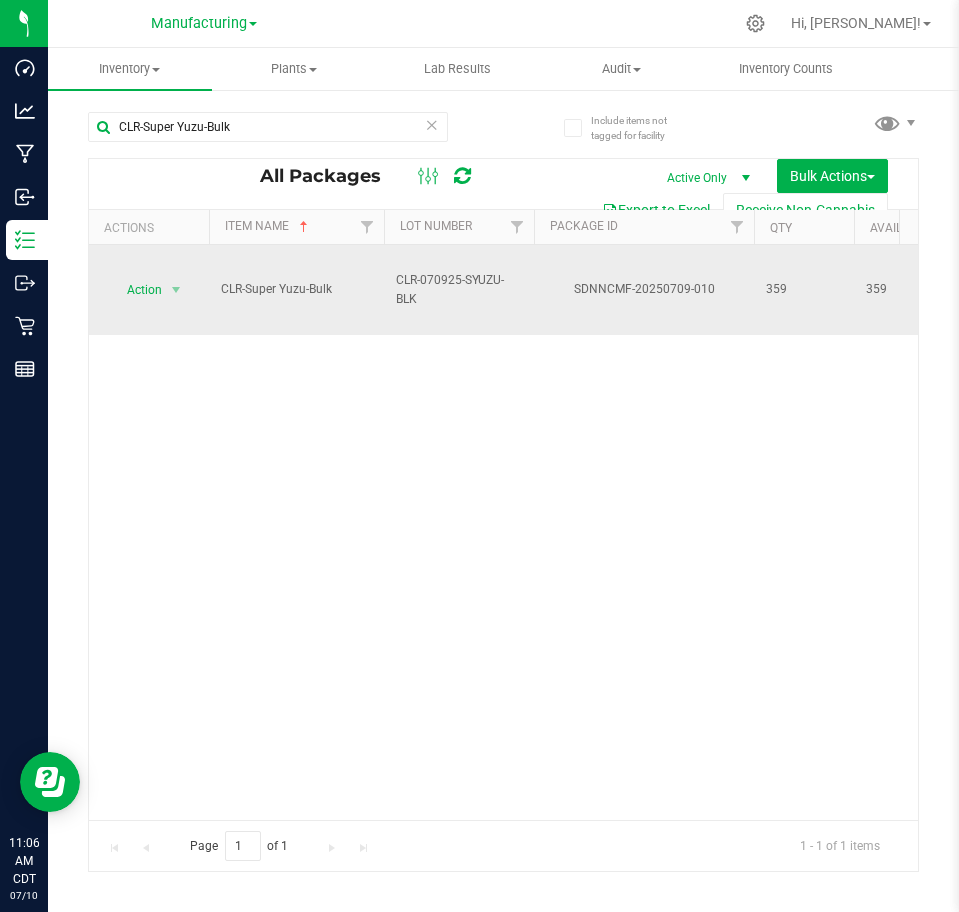 drag, startPoint x: 395, startPoint y: 278, endPoint x: 418, endPoint y: 292, distance: 26.925823 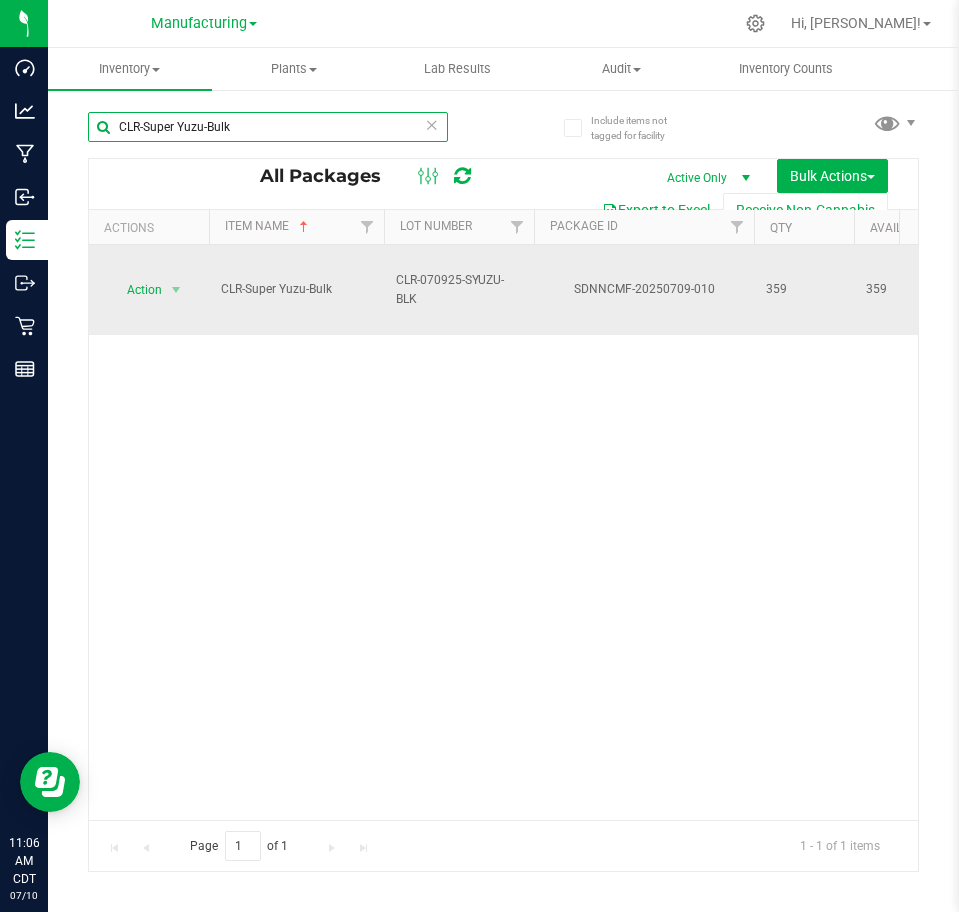 drag, startPoint x: 344, startPoint y: 128, endPoint x: 86, endPoint y: 128, distance: 258 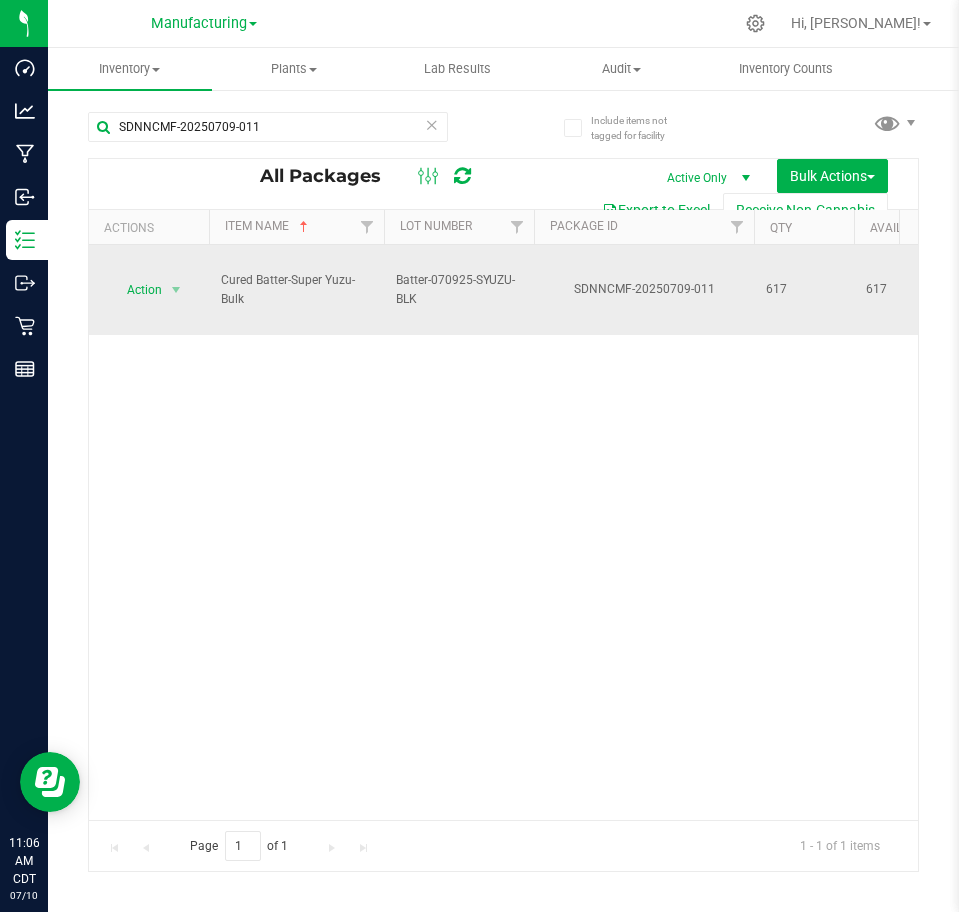 drag, startPoint x: 456, startPoint y: 302, endPoint x: 379, endPoint y: 270, distance: 83.38465 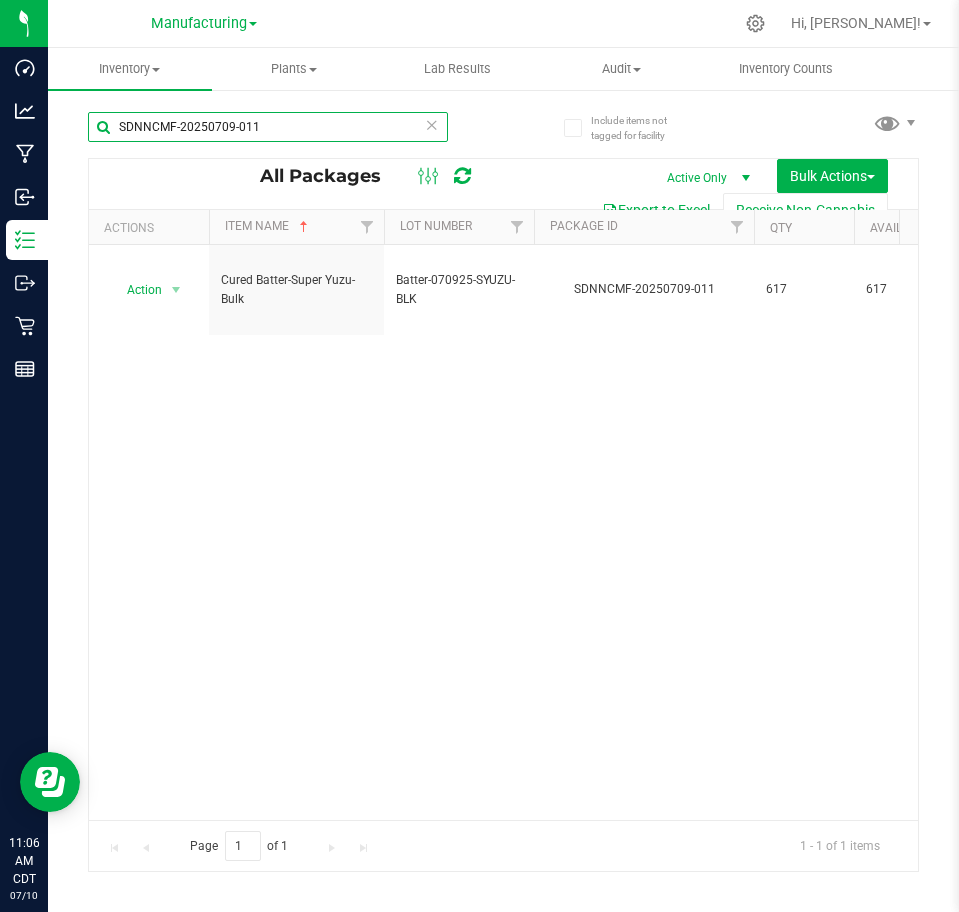 drag, startPoint x: 287, startPoint y: 125, endPoint x: 120, endPoint y: 122, distance: 167.02695 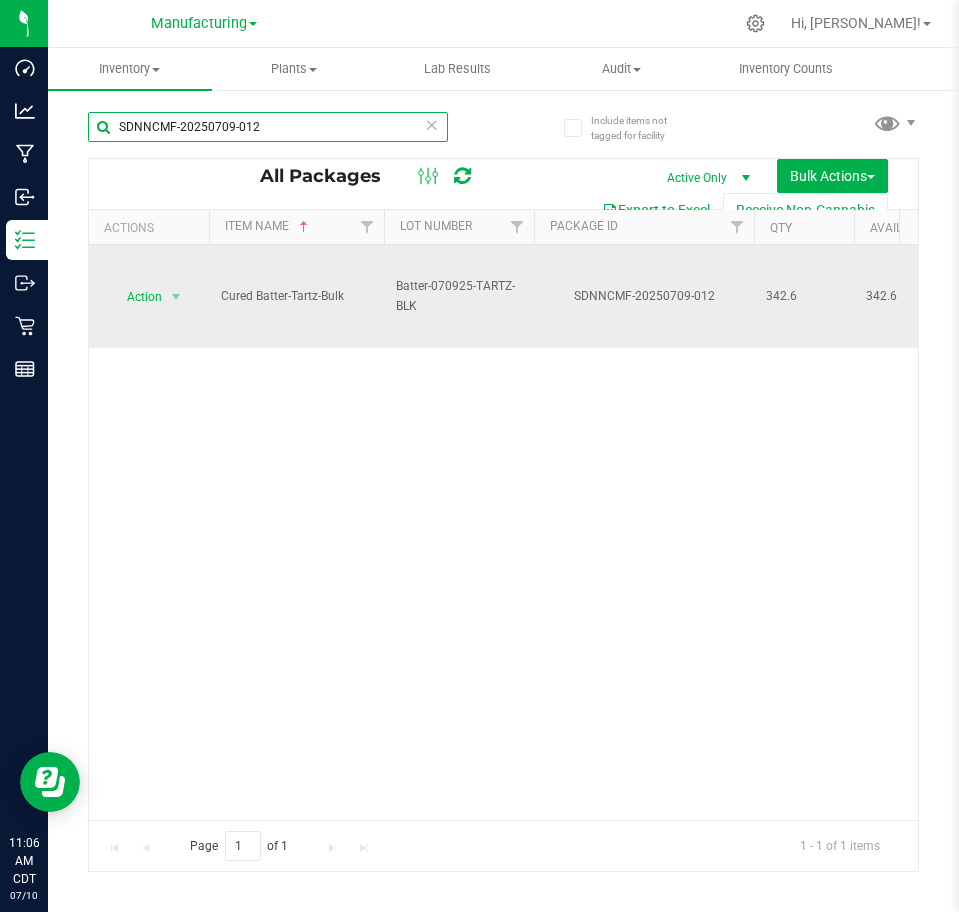 type on "SDNNCMF-20250709-012" 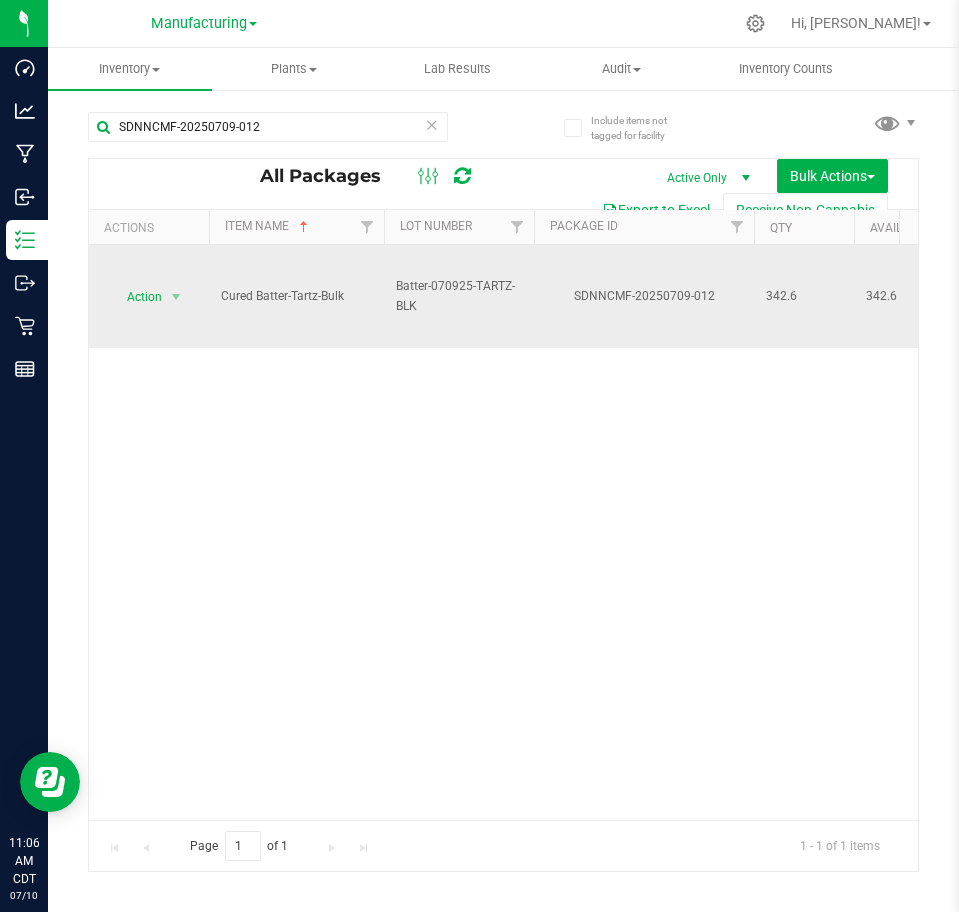 drag, startPoint x: 397, startPoint y: 287, endPoint x: 434, endPoint y: 311, distance: 44.102154 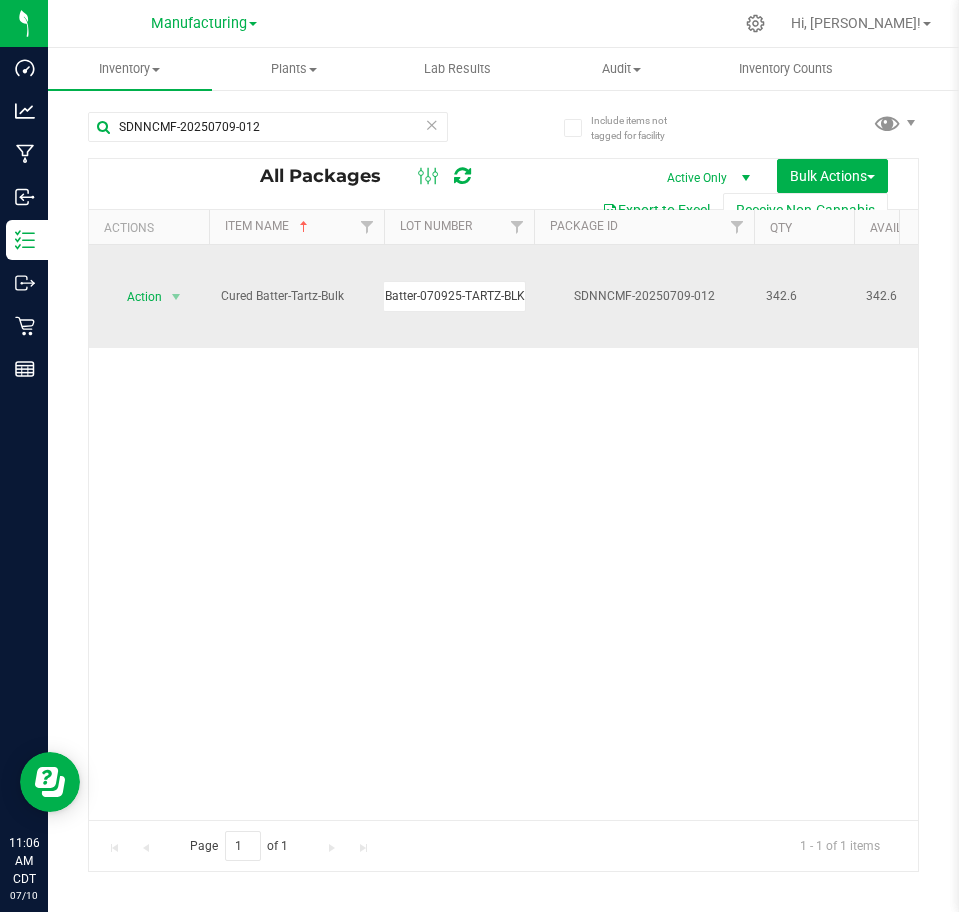 scroll, scrollTop: 0, scrollLeft: 0, axis: both 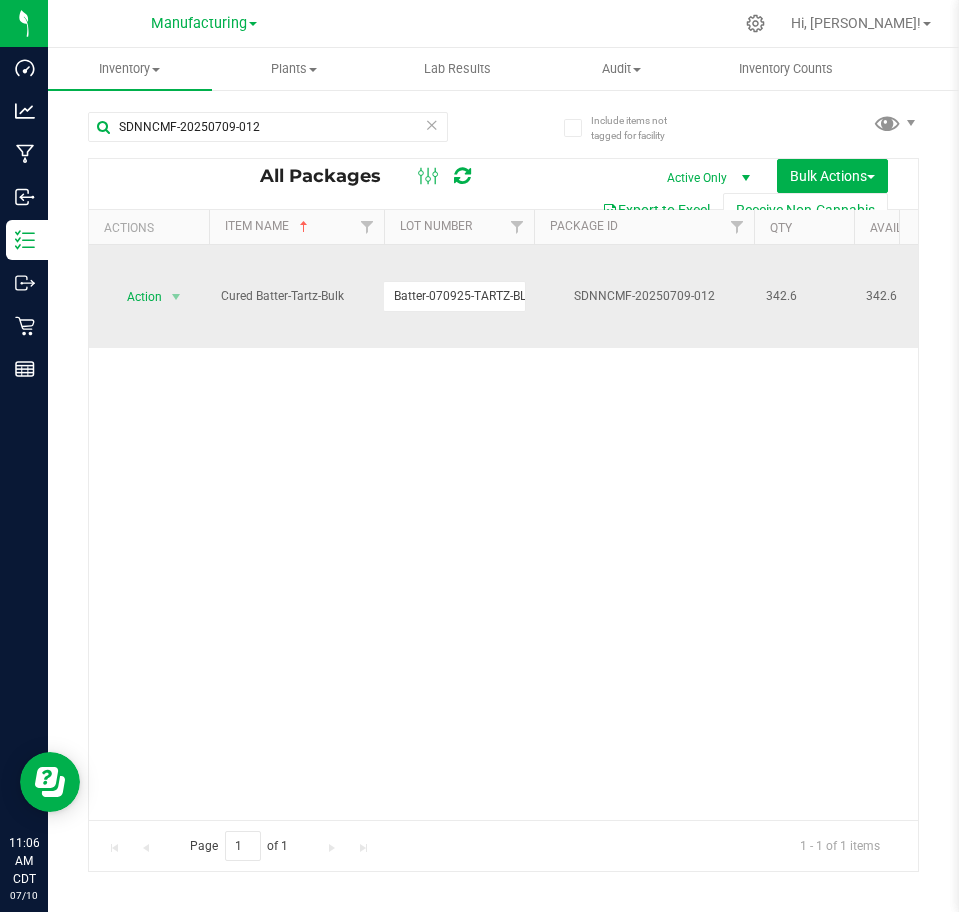 click at bounding box center (432, 124) 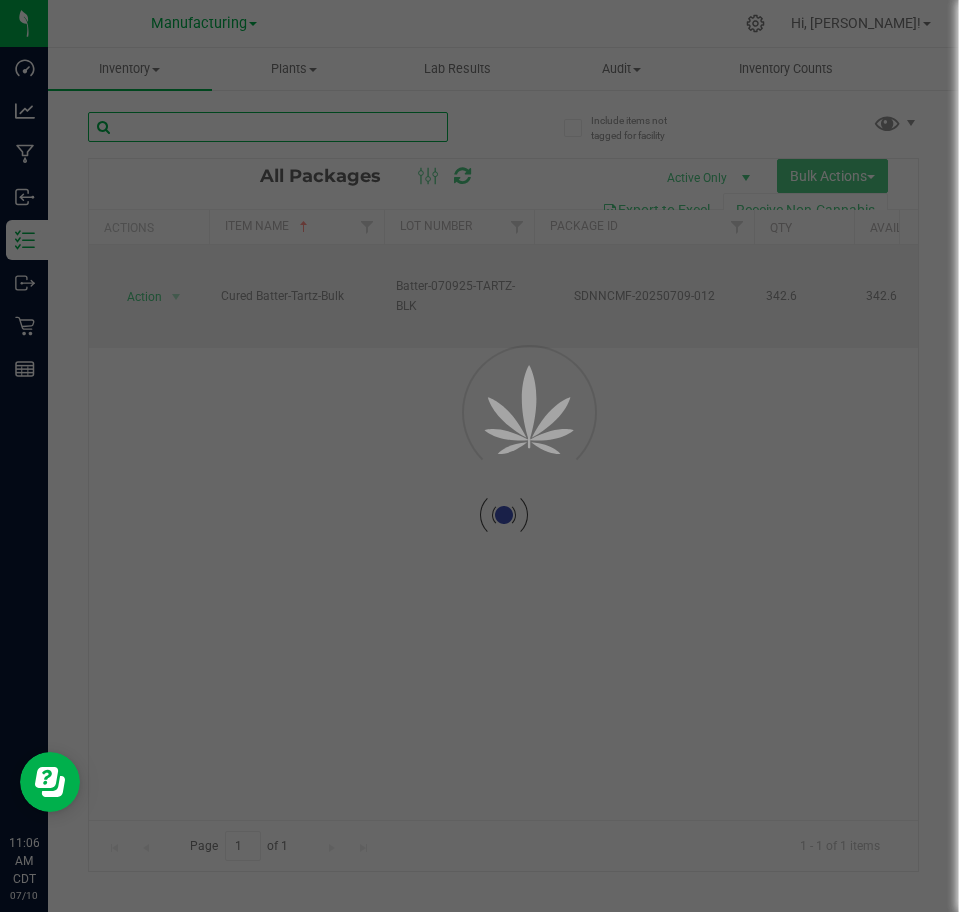 click at bounding box center [268, 127] 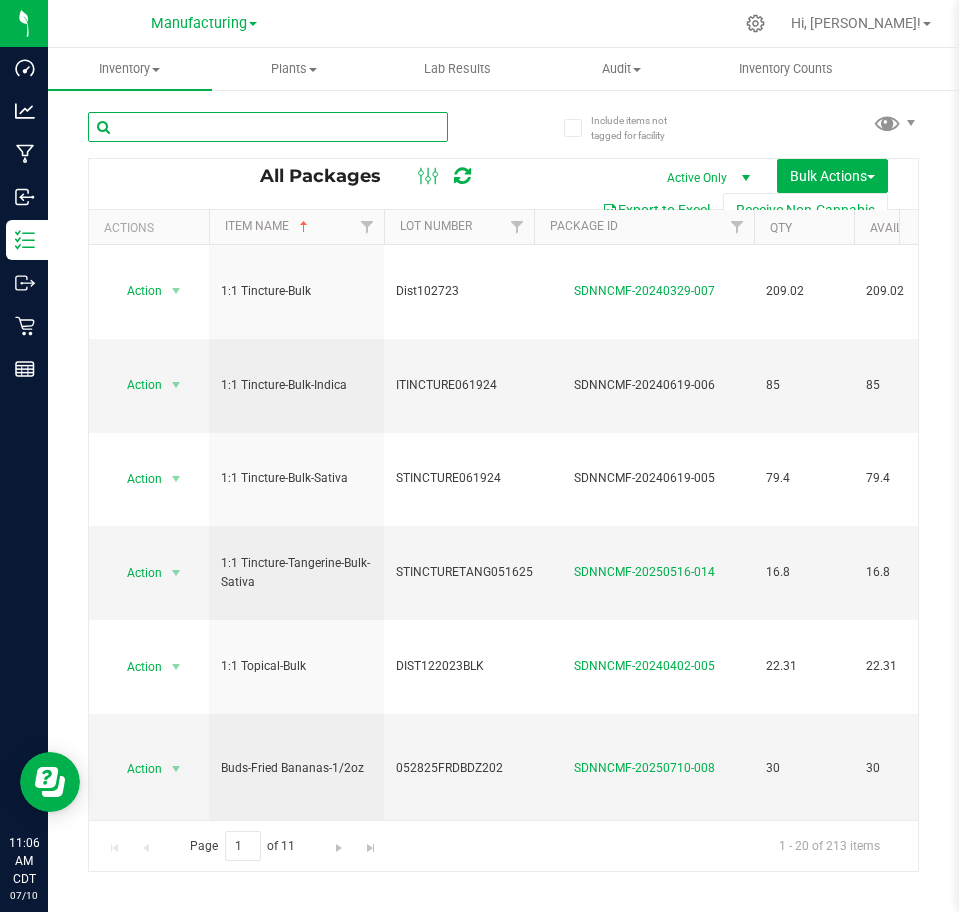 paste on "SDNNCMF-20250709-035" 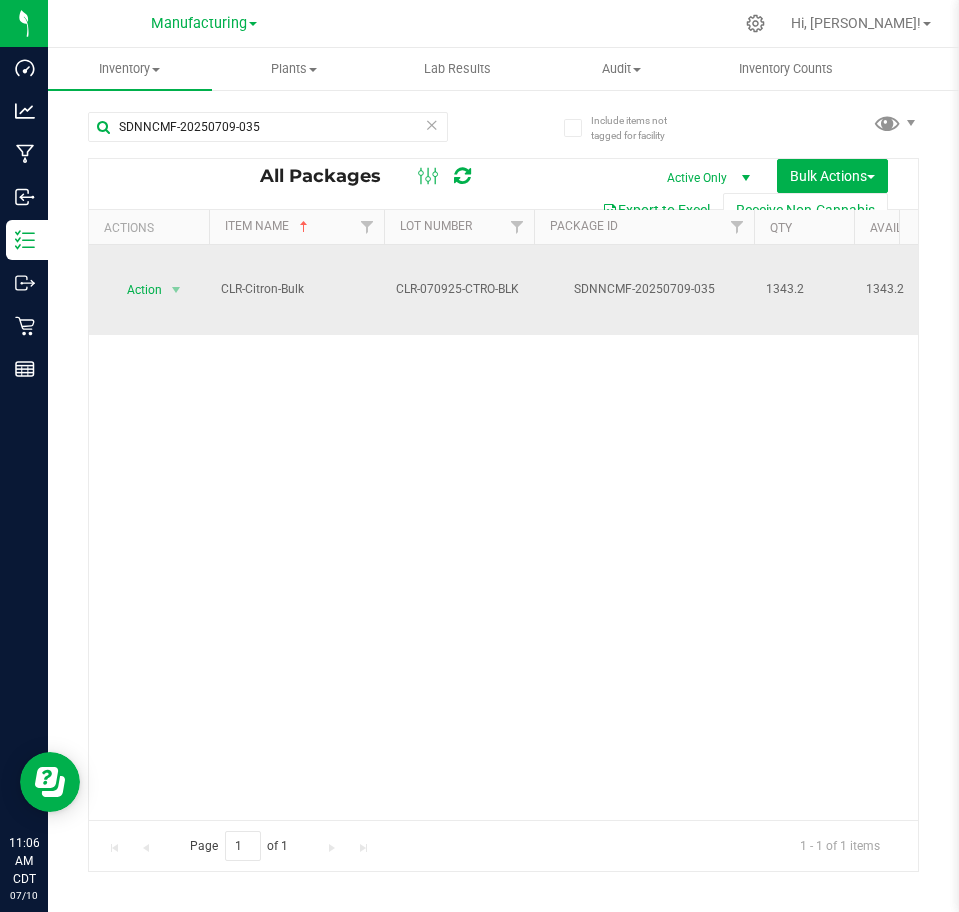 click on "CLR-070925-CTRO-BLK" at bounding box center [459, 290] 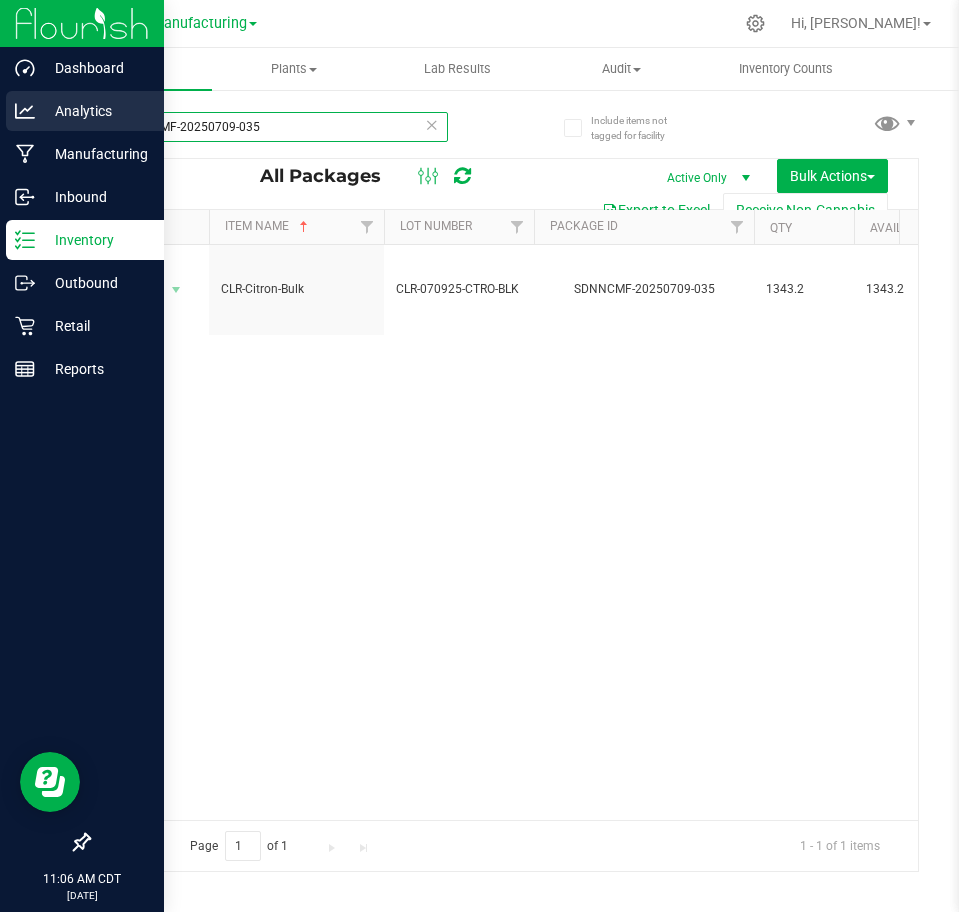 drag, startPoint x: 290, startPoint y: 127, endPoint x: 32, endPoint y: 103, distance: 259.11386 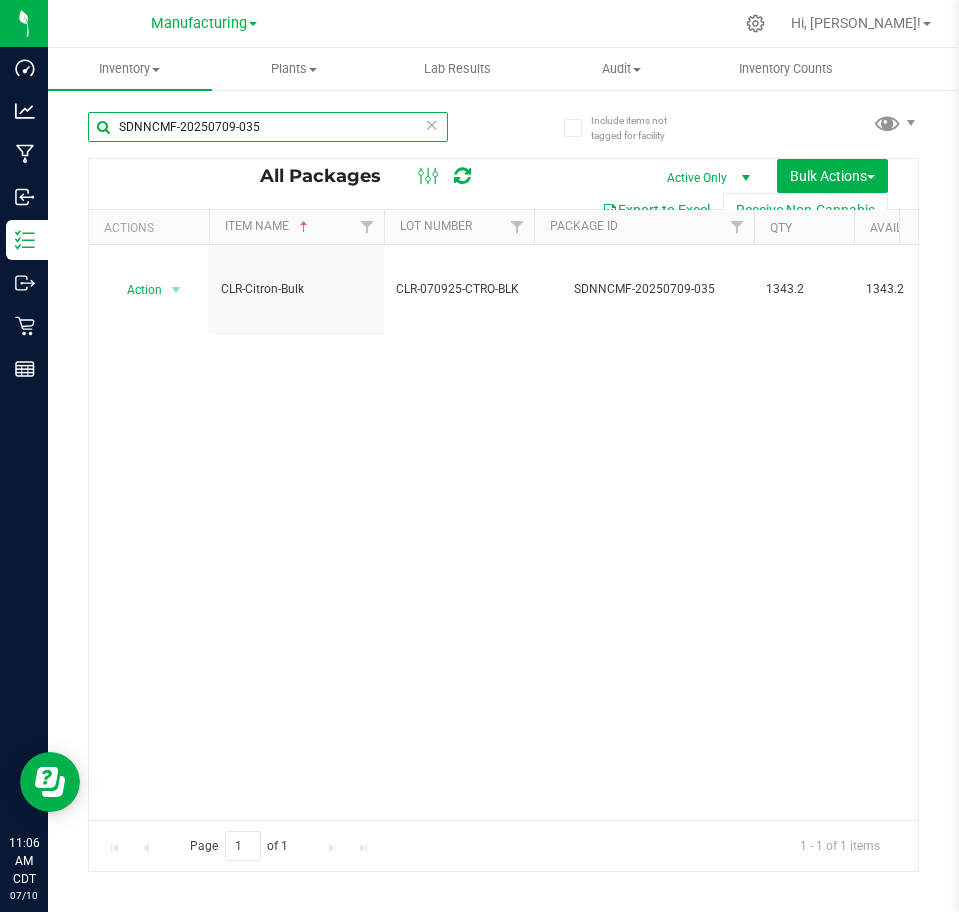 paste on "6" 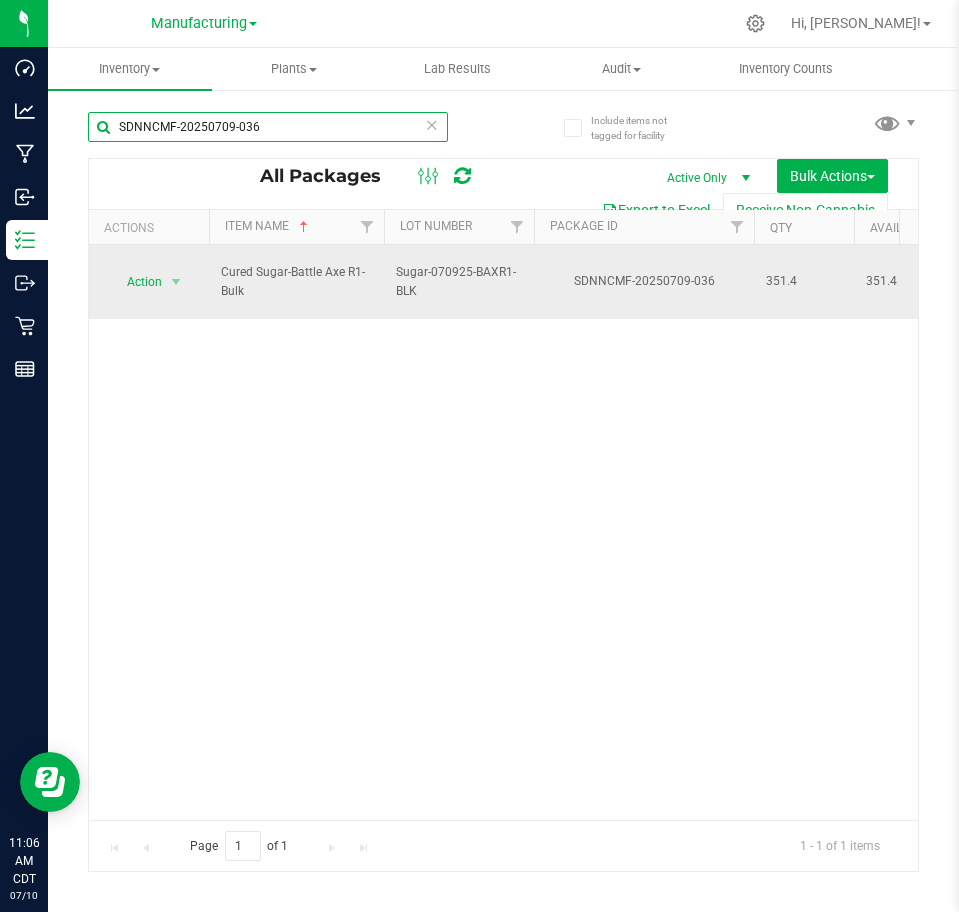 type on "SDNNCMF-20250709-036" 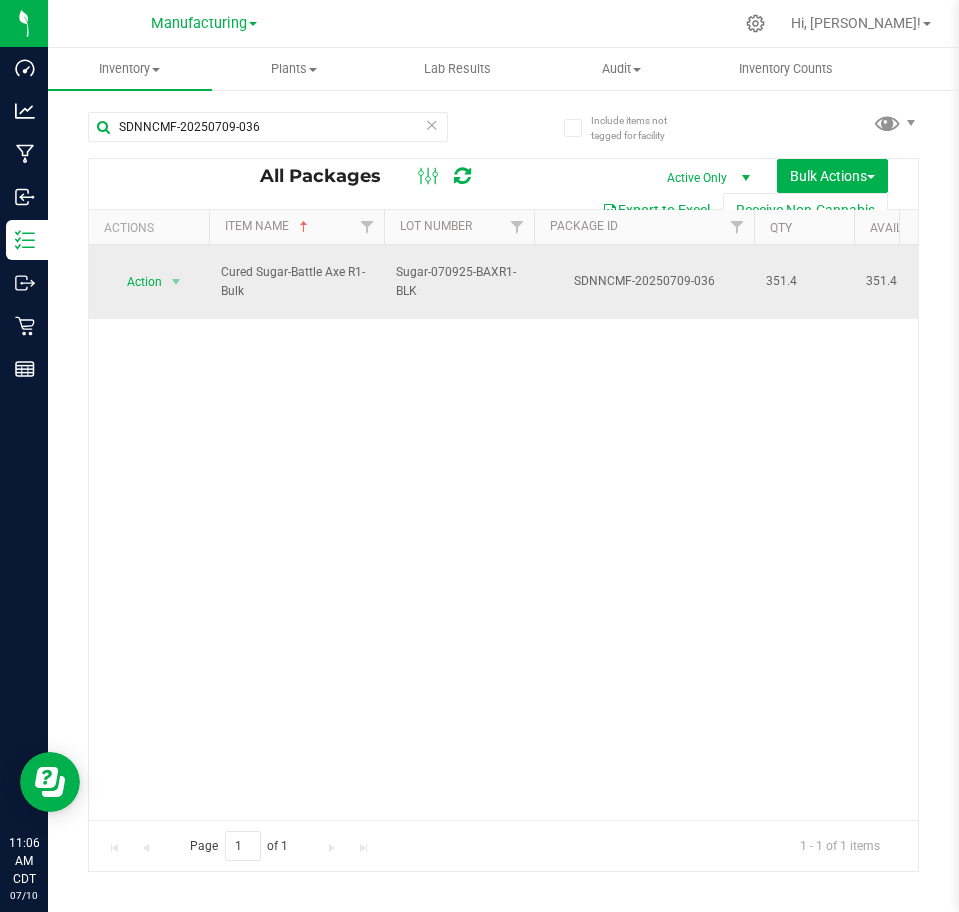 click on "Sugar-070925-BAXR1-BLK" at bounding box center [459, 282] 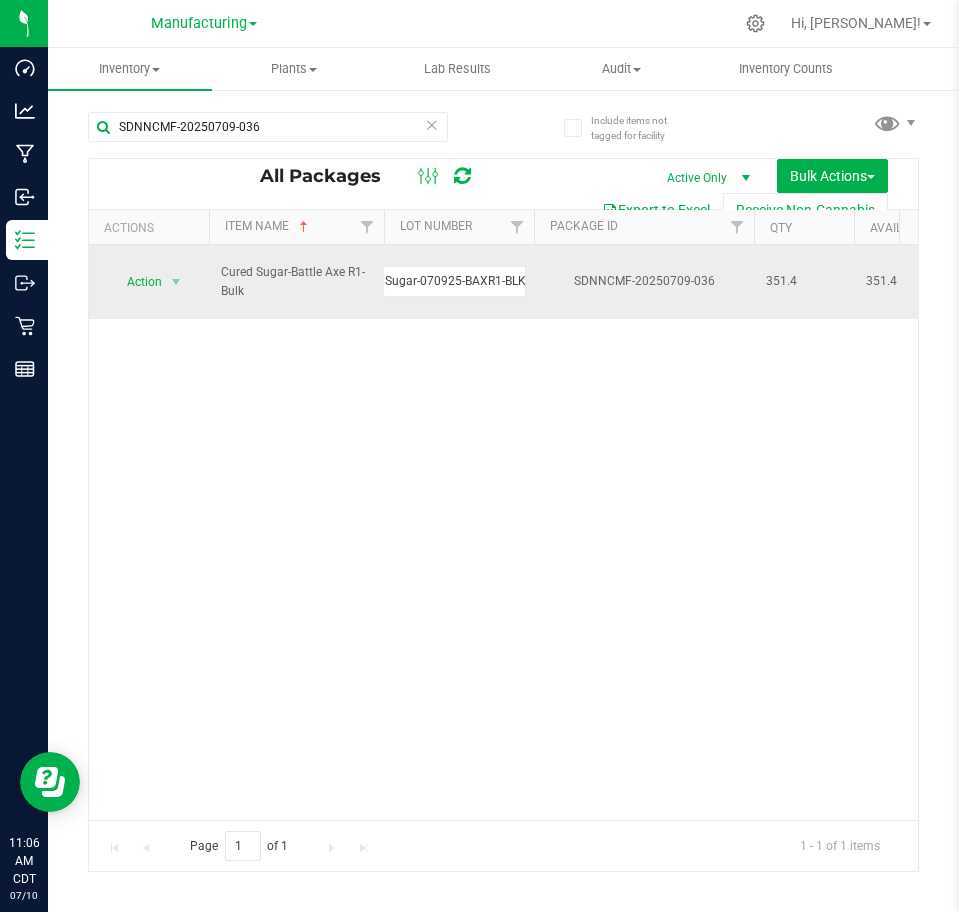 scroll, scrollTop: 0, scrollLeft: 0, axis: both 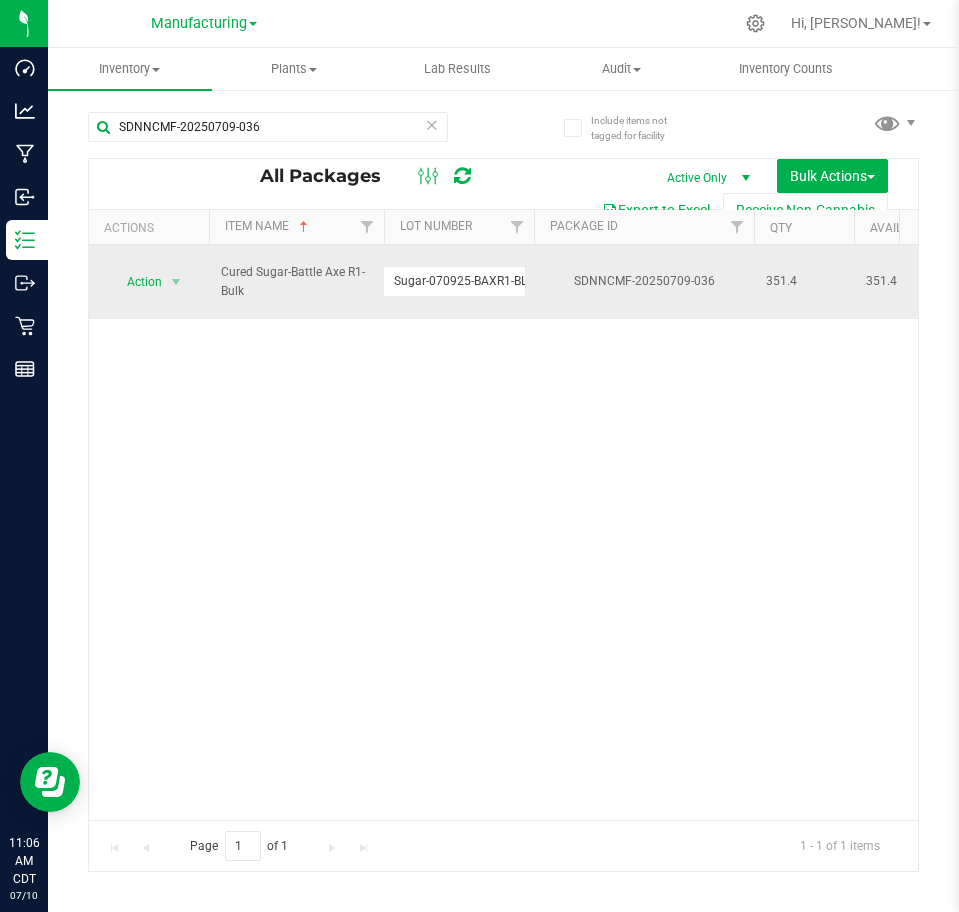 click on "Action Action Adjust qty Create package Edit attributes Global inventory Locate package Lock package Package audit log Print package label See history Take lab sample
Cured Sugar-Battle Axe R1-Bulk
Sugar-070925-BAXR1-BLK
SDNNCMF-20250709-036
351.4
351.4
Lab - Oven
Gram
Created
11122024 - G2 - Z4 $0.00000 $0.00000
1.3.31.27387.0
$0.00
$0.00 $0.00 [DATE] 16:52:07 CDT
Now
Internal
Concentrate" at bounding box center [503, 532] 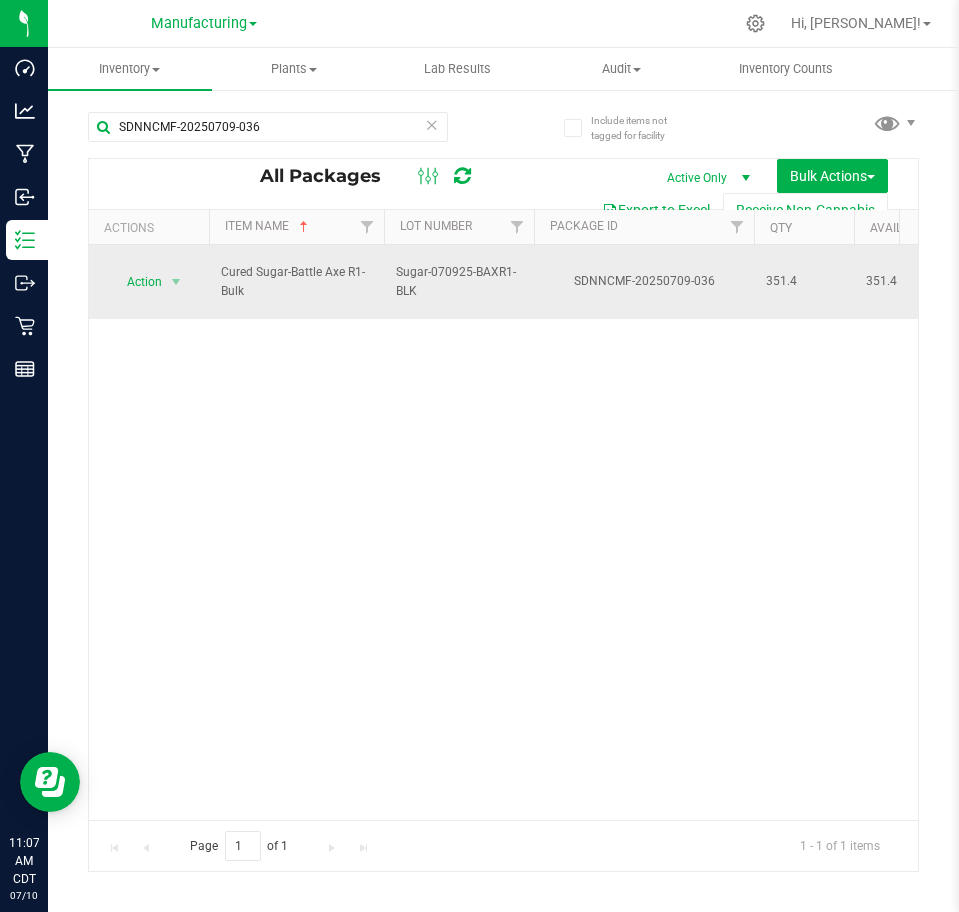 scroll, scrollTop: 0, scrollLeft: 708, axis: horizontal 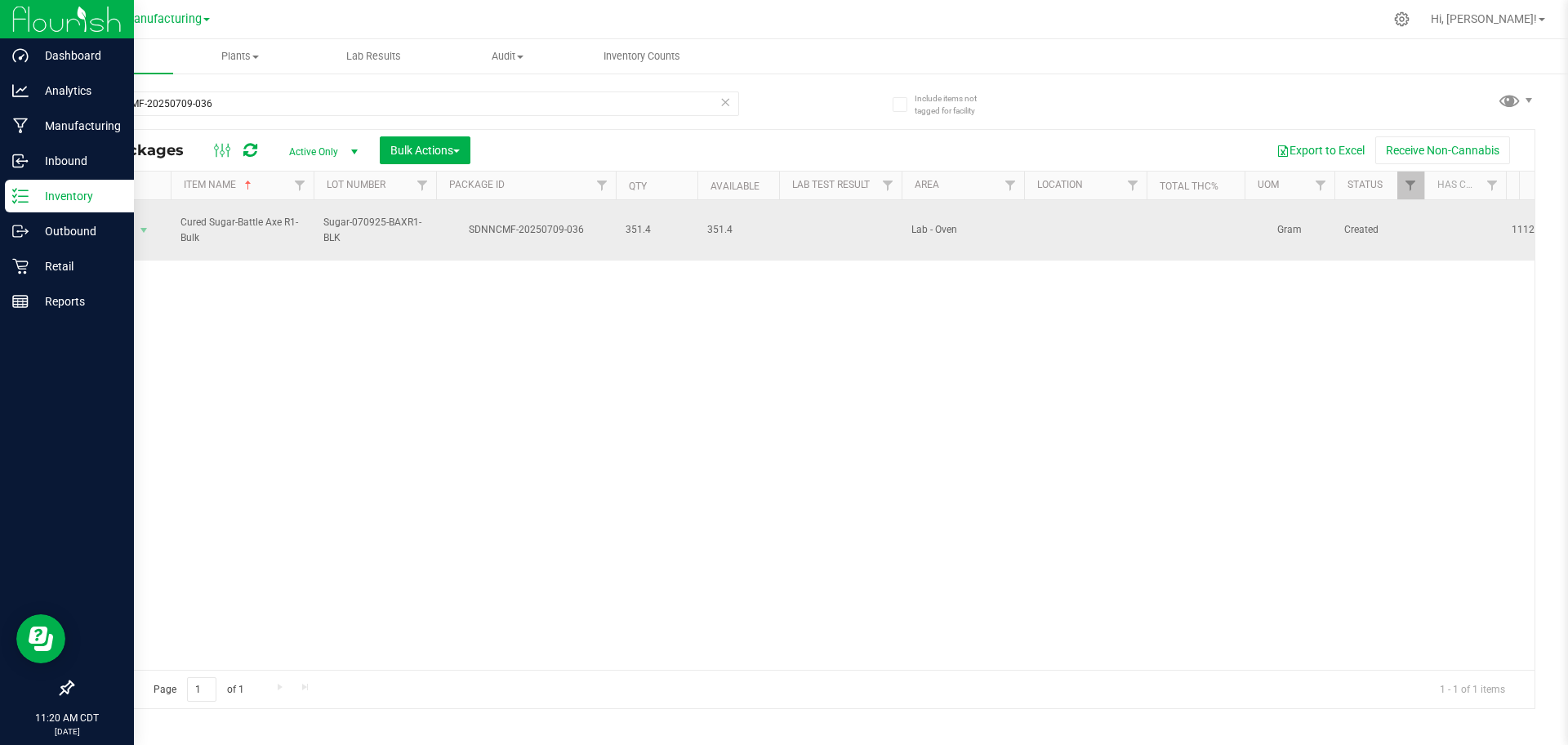click 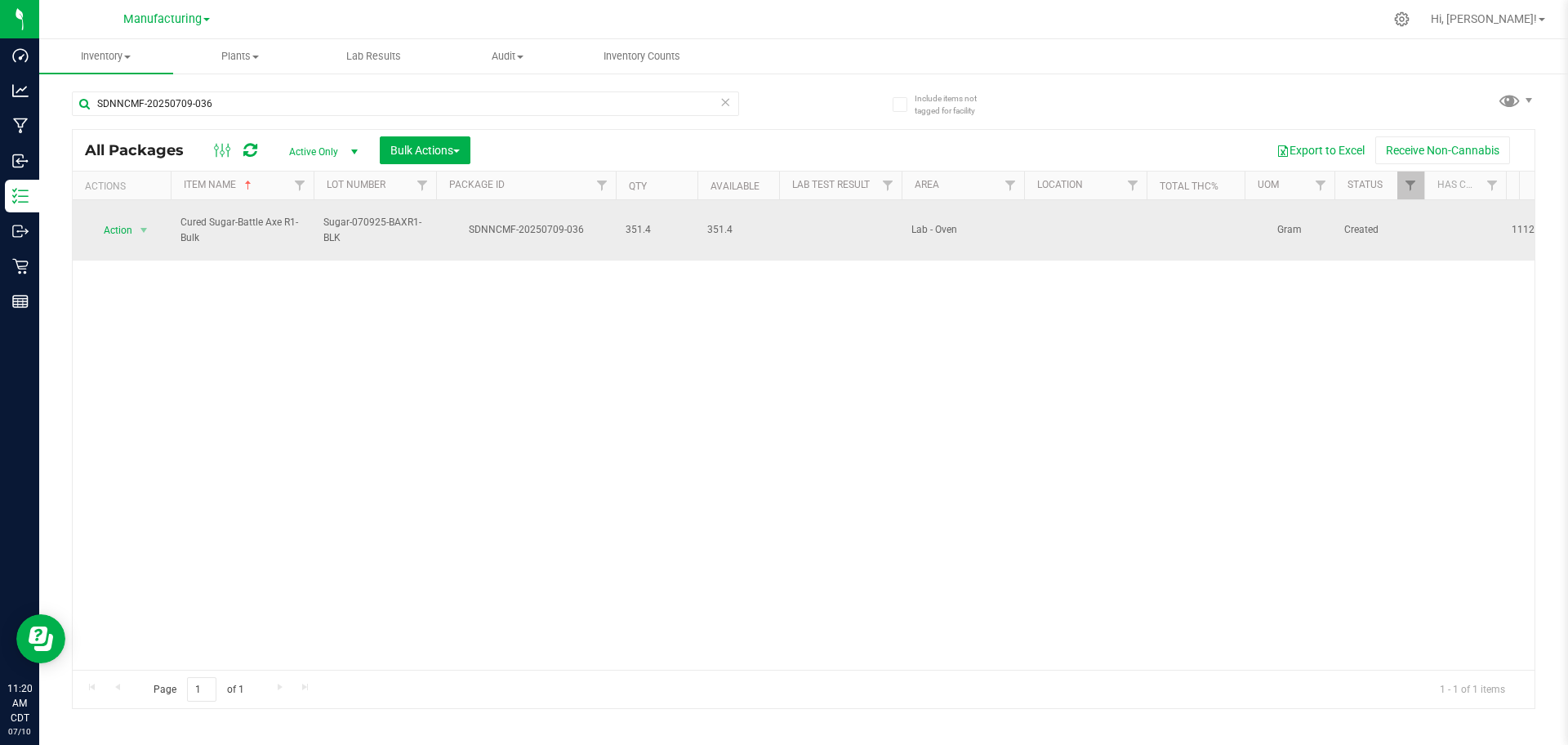 click on "Manufacturing" at bounding box center (167, 18) 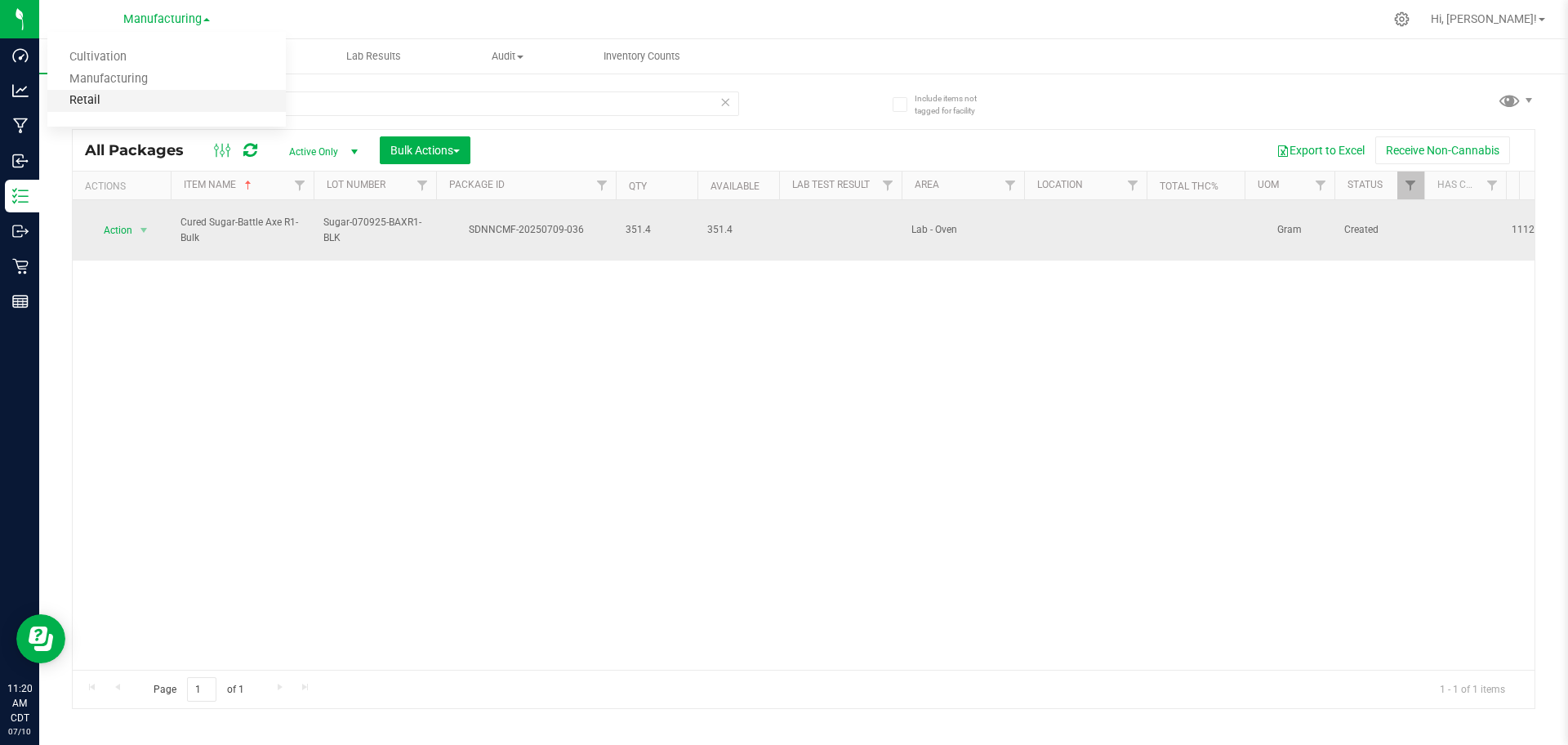 click on "Retail" at bounding box center [167, 100] 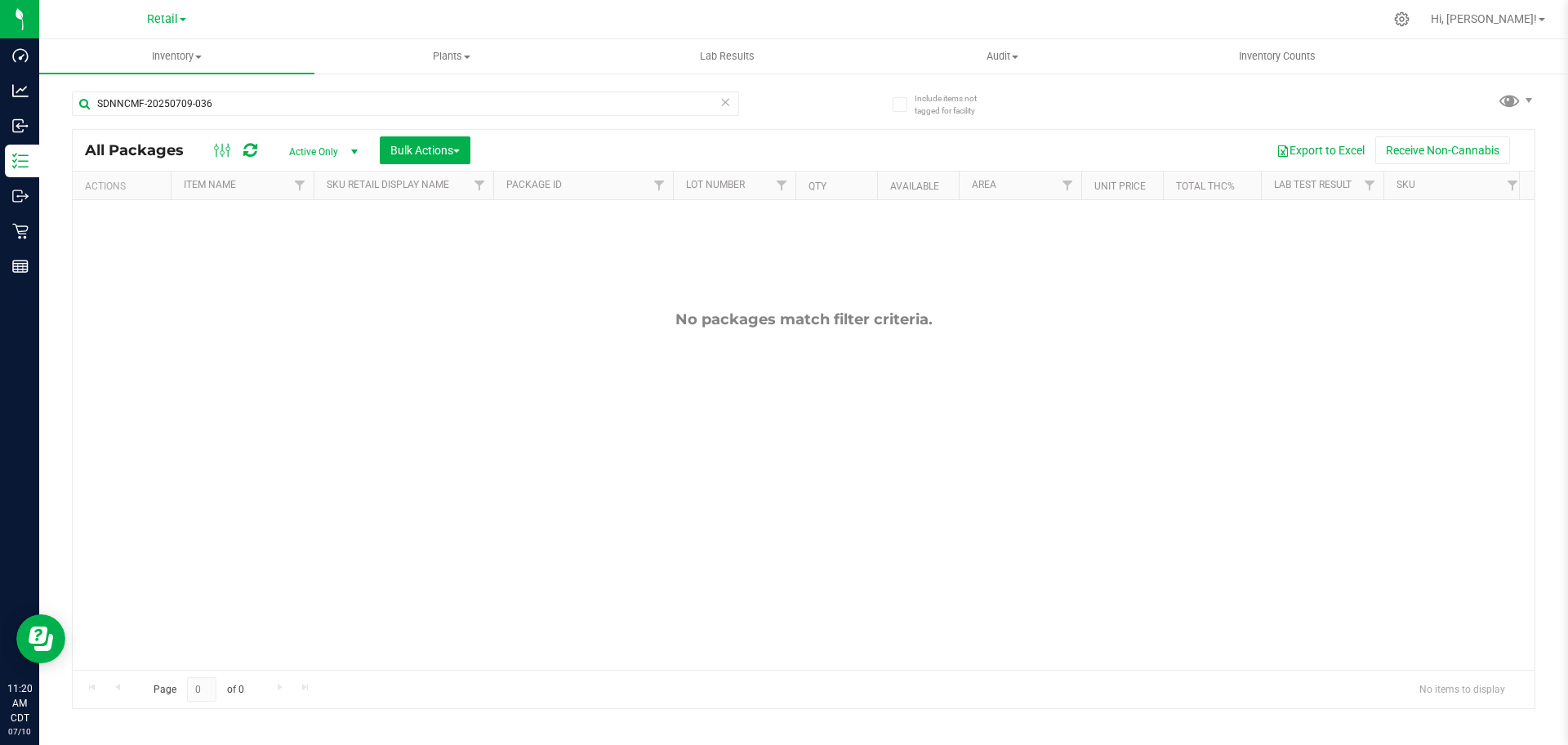 click at bounding box center [725, 101] 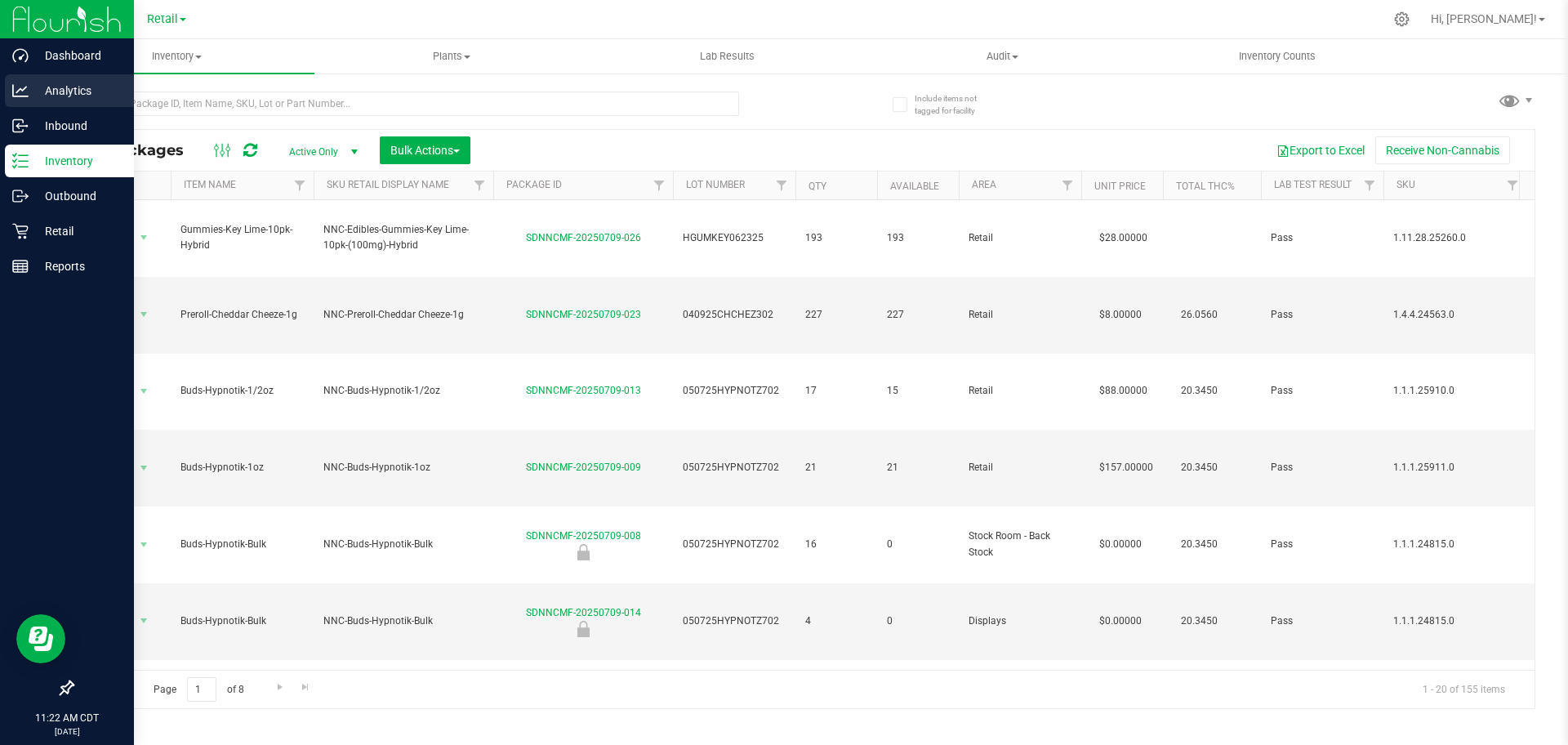 click on "Analytics" at bounding box center (78, 91) 